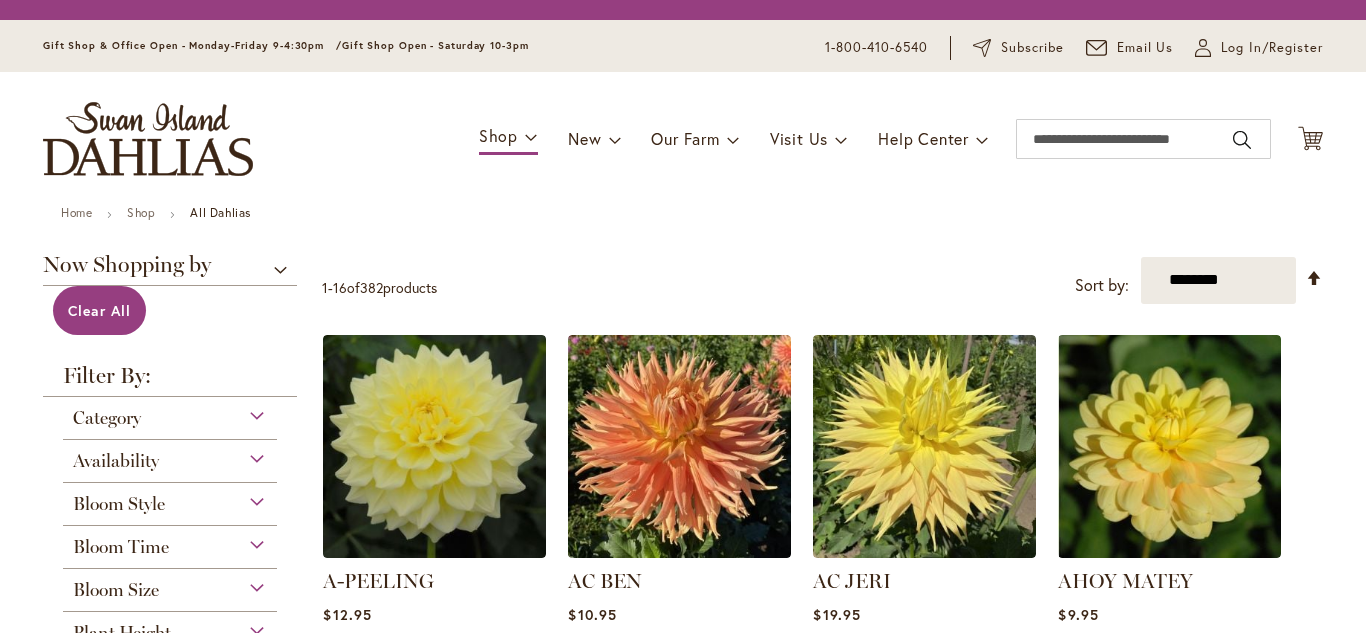 scroll, scrollTop: 0, scrollLeft: 0, axis: both 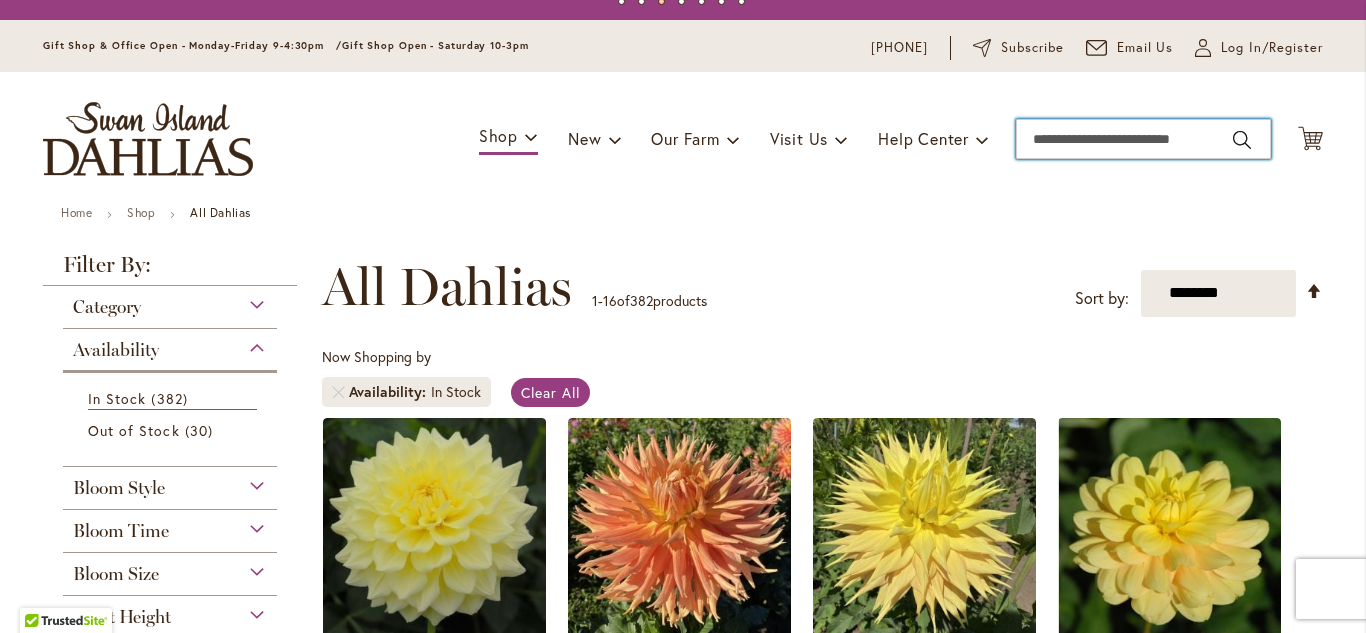 click on "Search" at bounding box center [1143, 139] 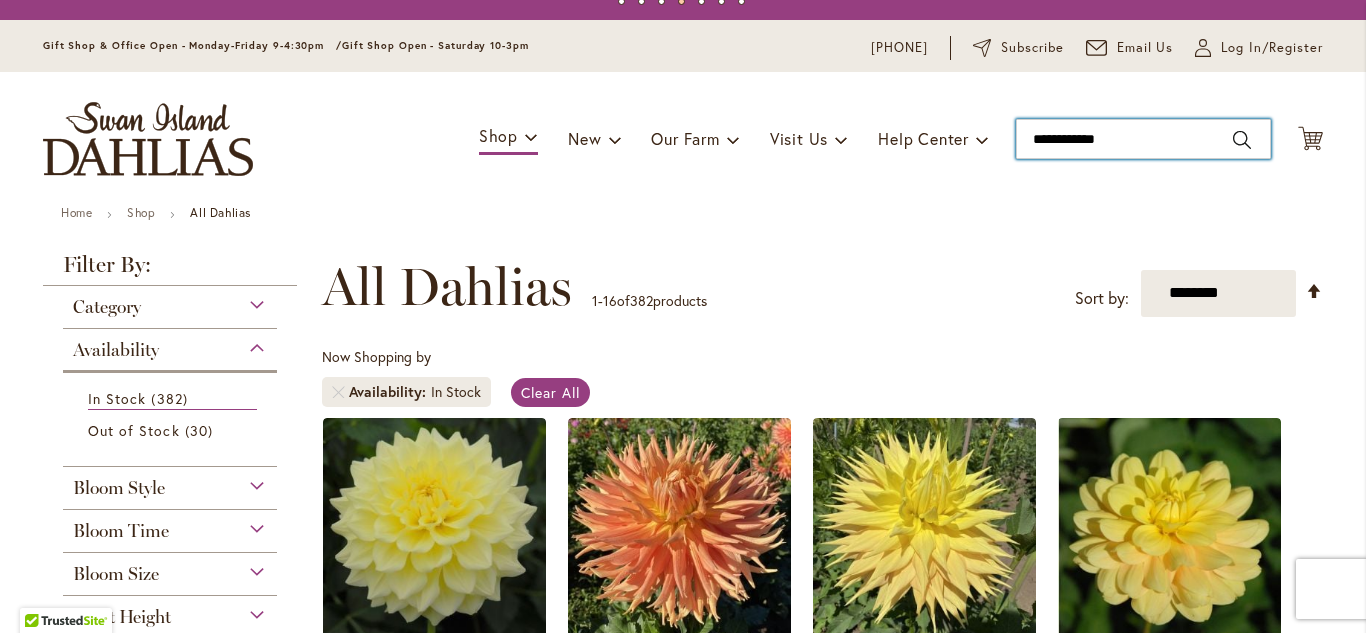 type on "**********" 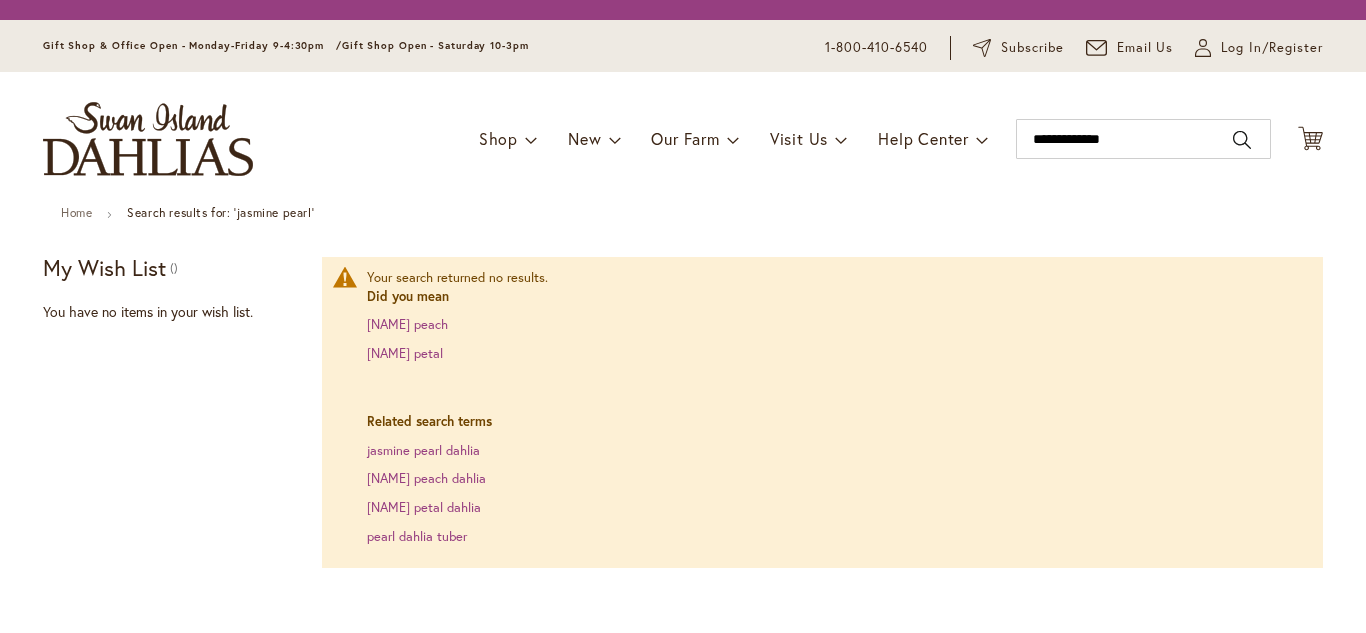 scroll, scrollTop: 0, scrollLeft: 0, axis: both 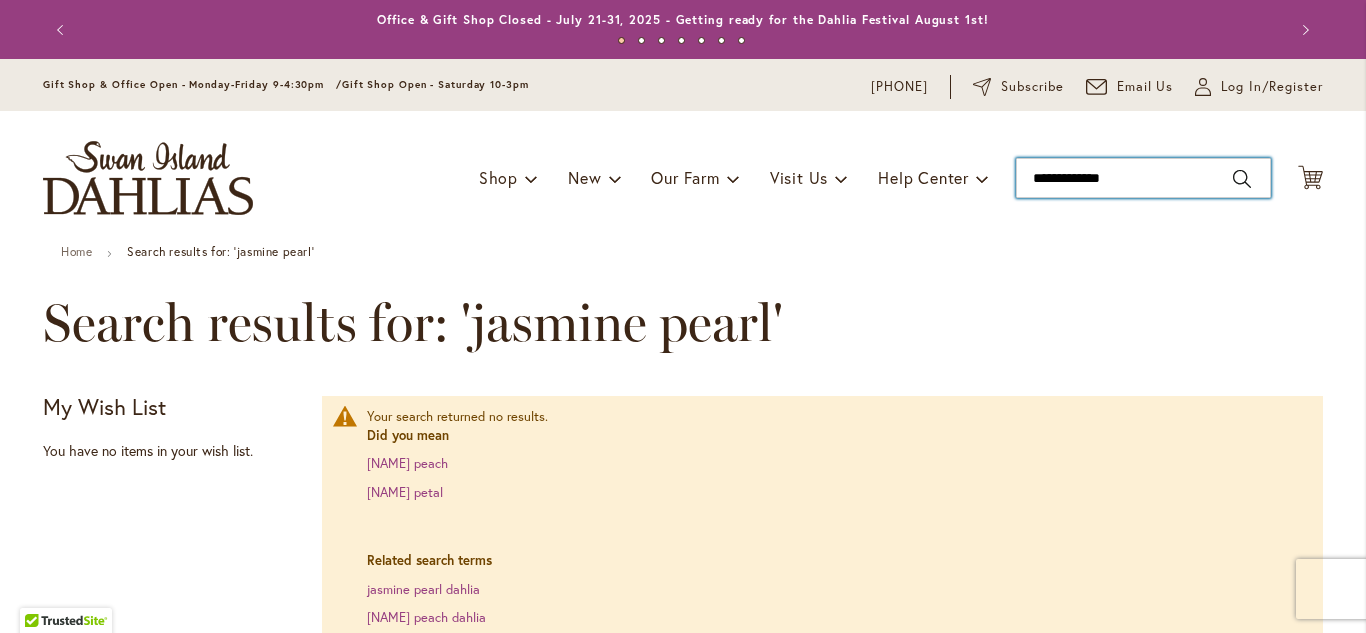 click on "**********" at bounding box center (1143, 178) 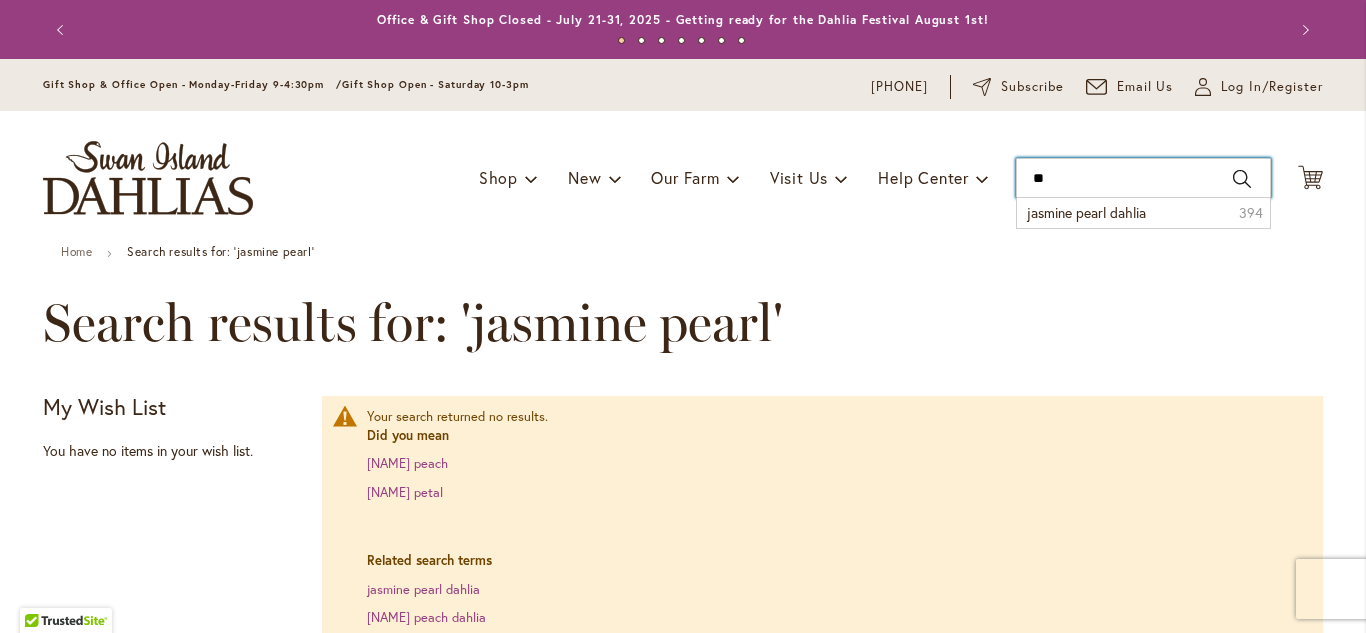 type on "*" 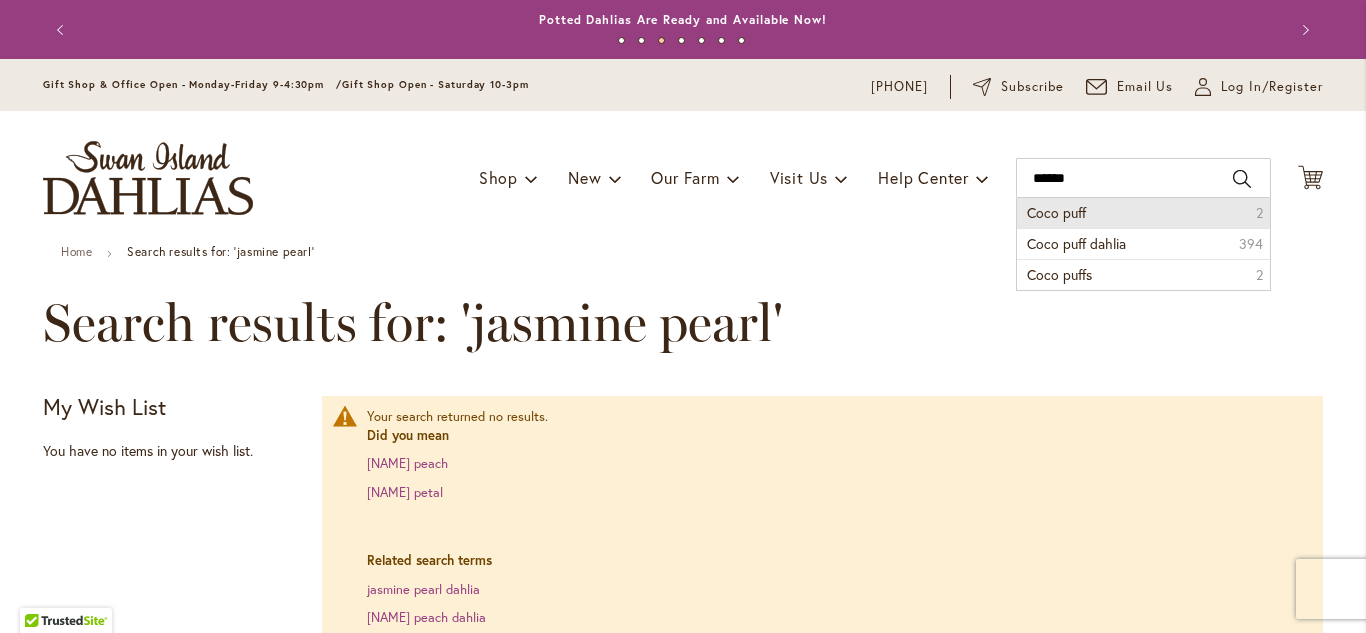 click on "Coco puff" at bounding box center (1056, 212) 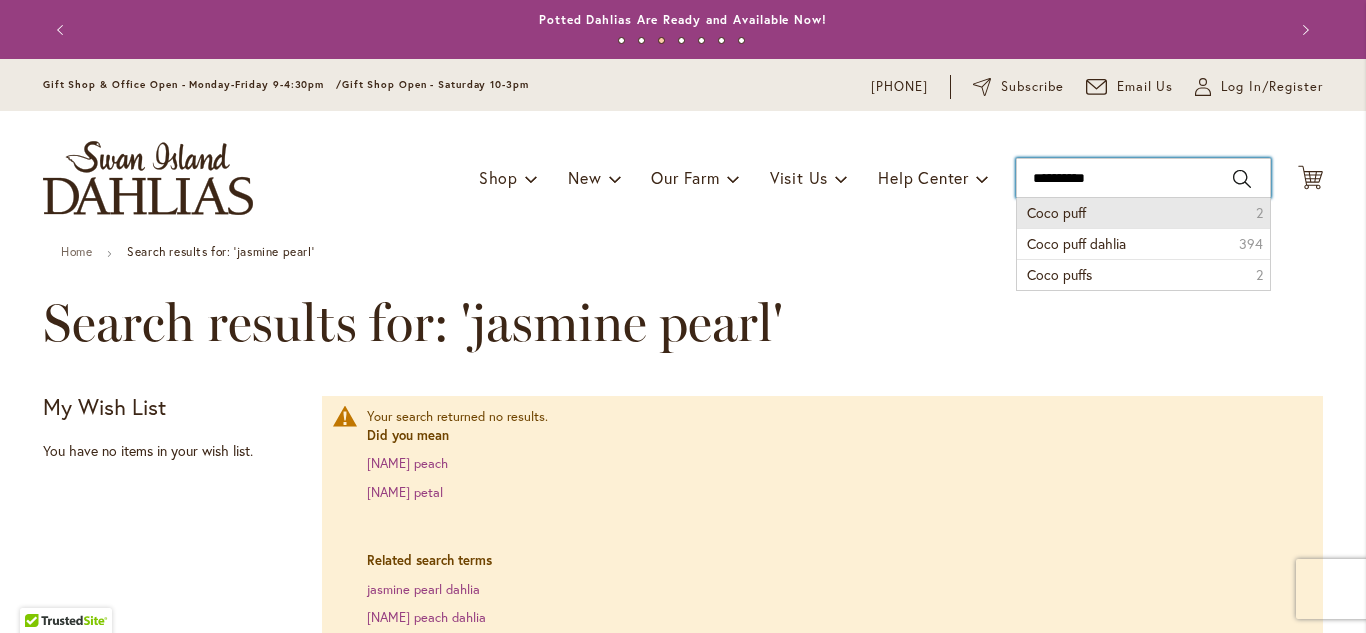 type on "*********" 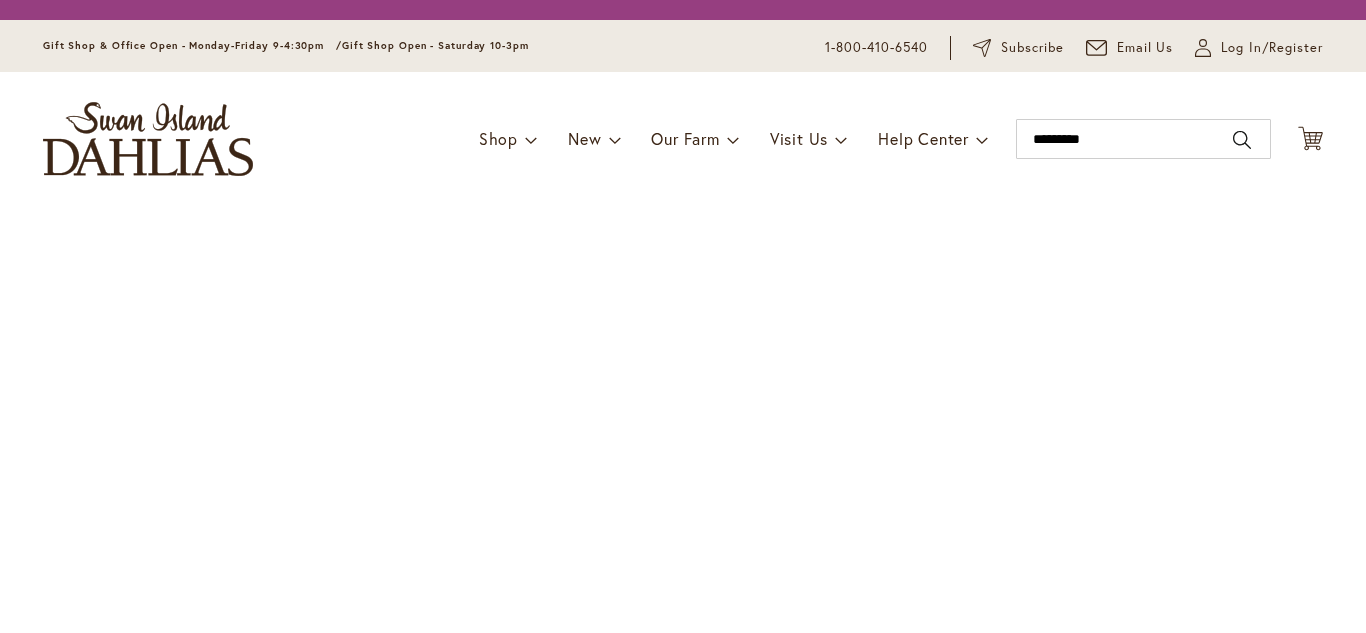 scroll, scrollTop: 0, scrollLeft: 0, axis: both 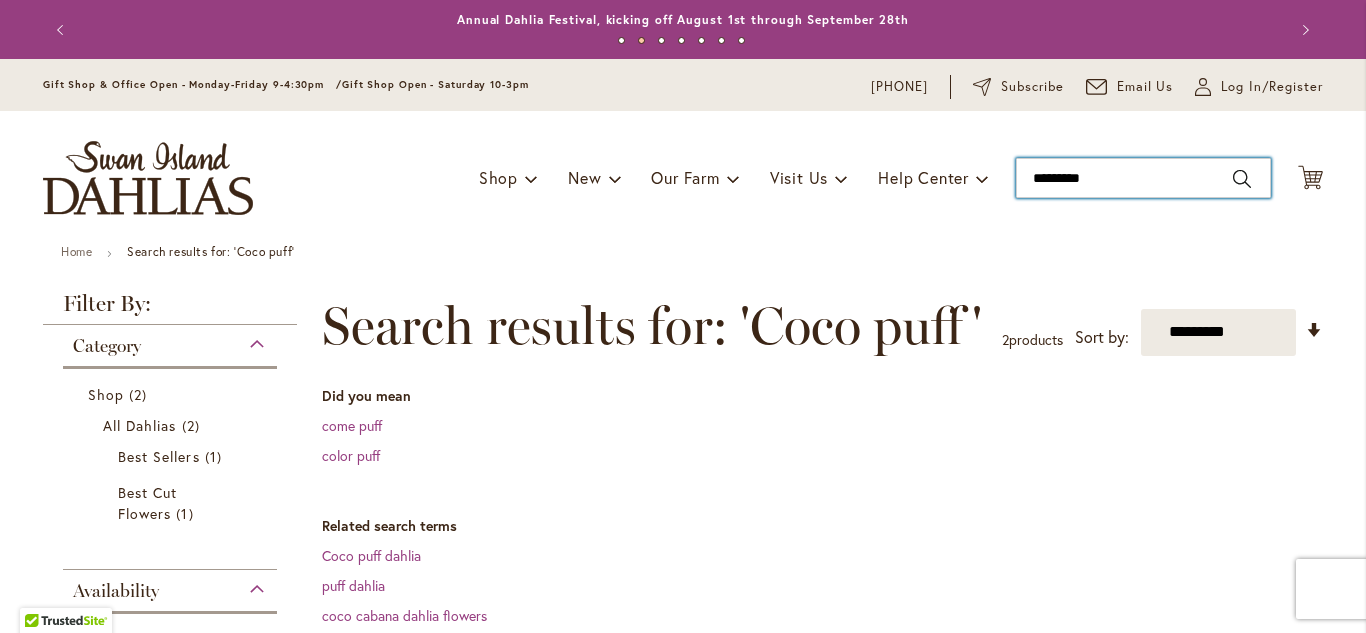 click on "*********" at bounding box center [1143, 178] 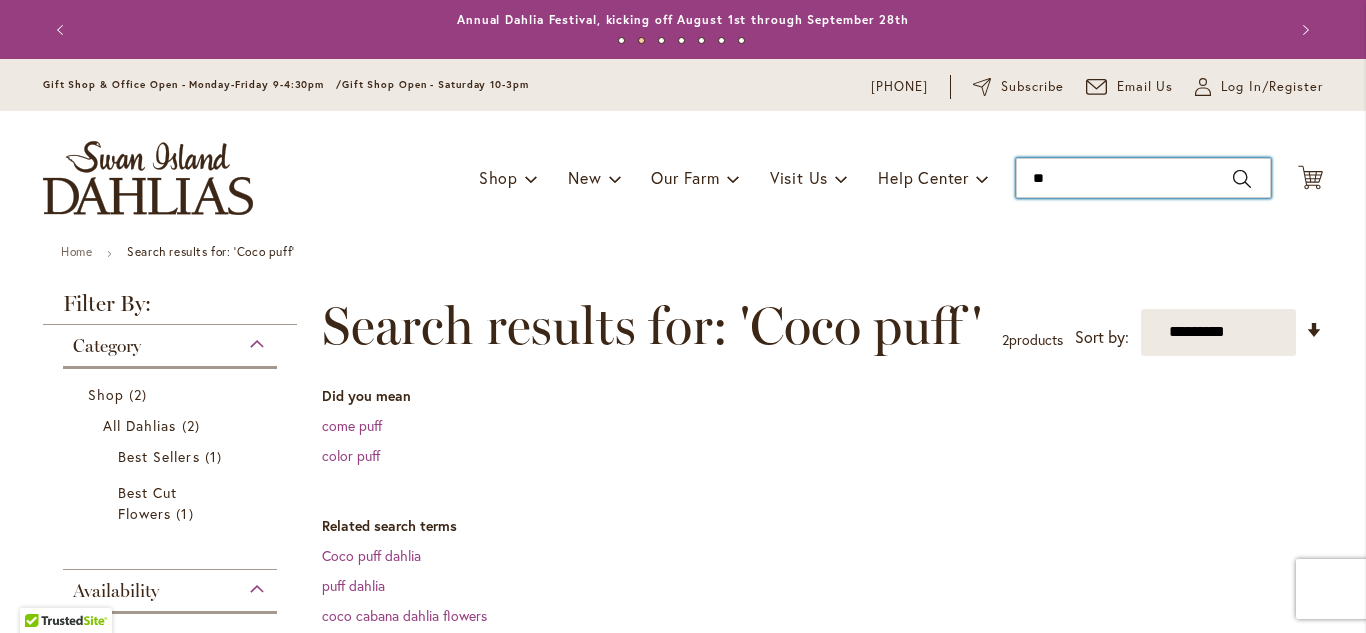 type on "*" 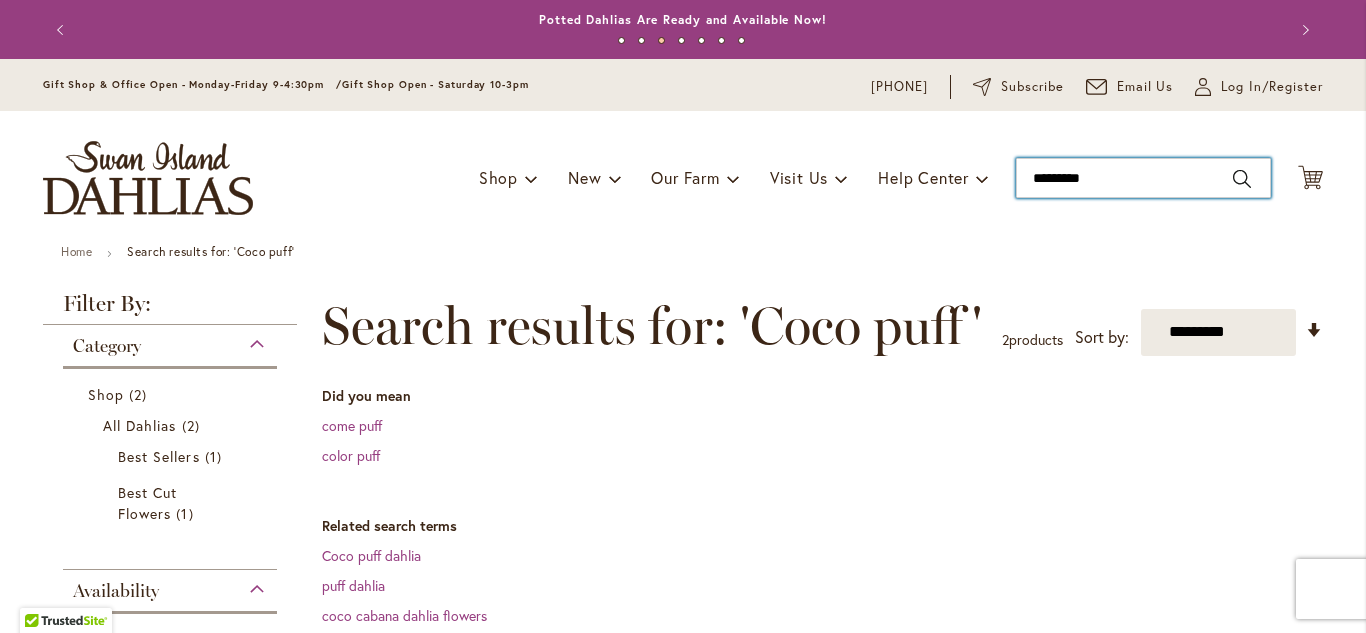 type on "**********" 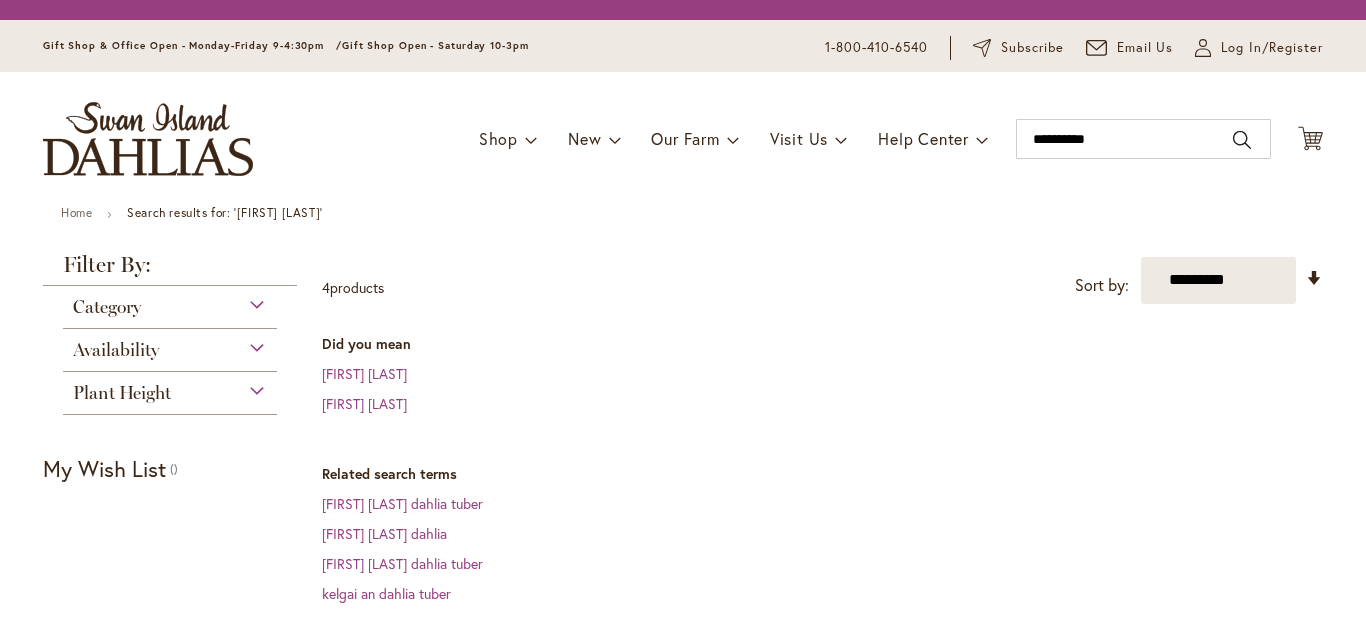 scroll, scrollTop: 0, scrollLeft: 0, axis: both 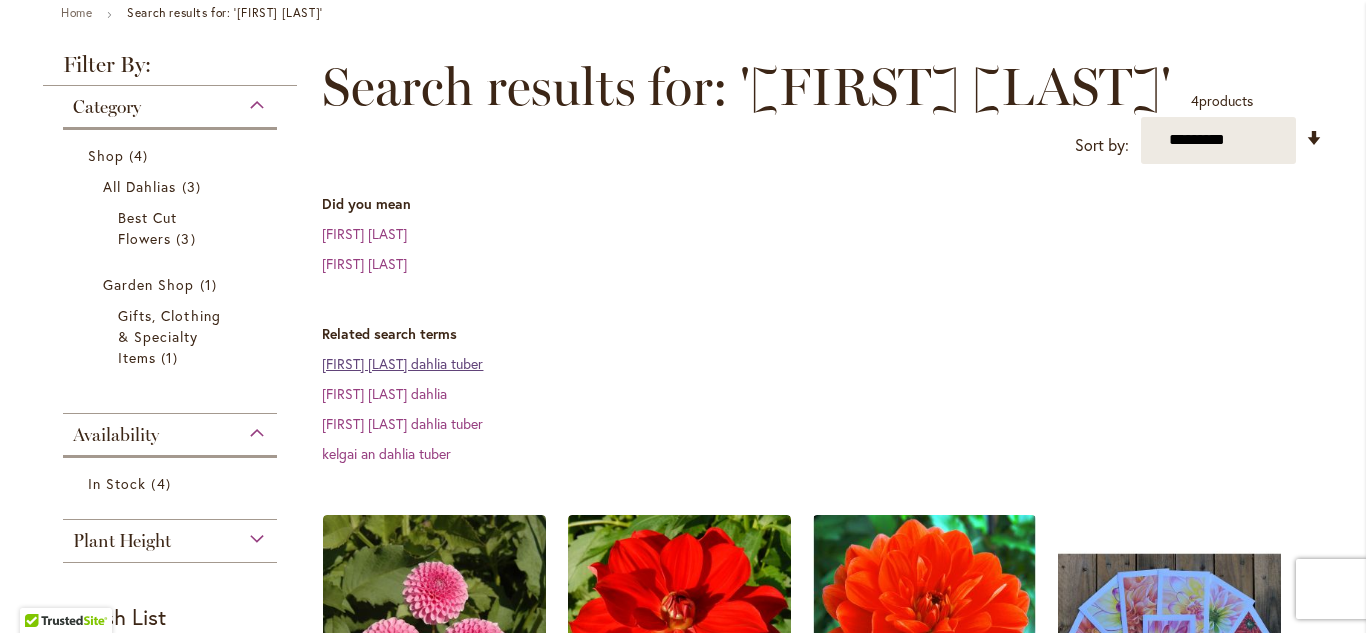 click on "kelgai ann dahlia tuber" at bounding box center [402, 363] 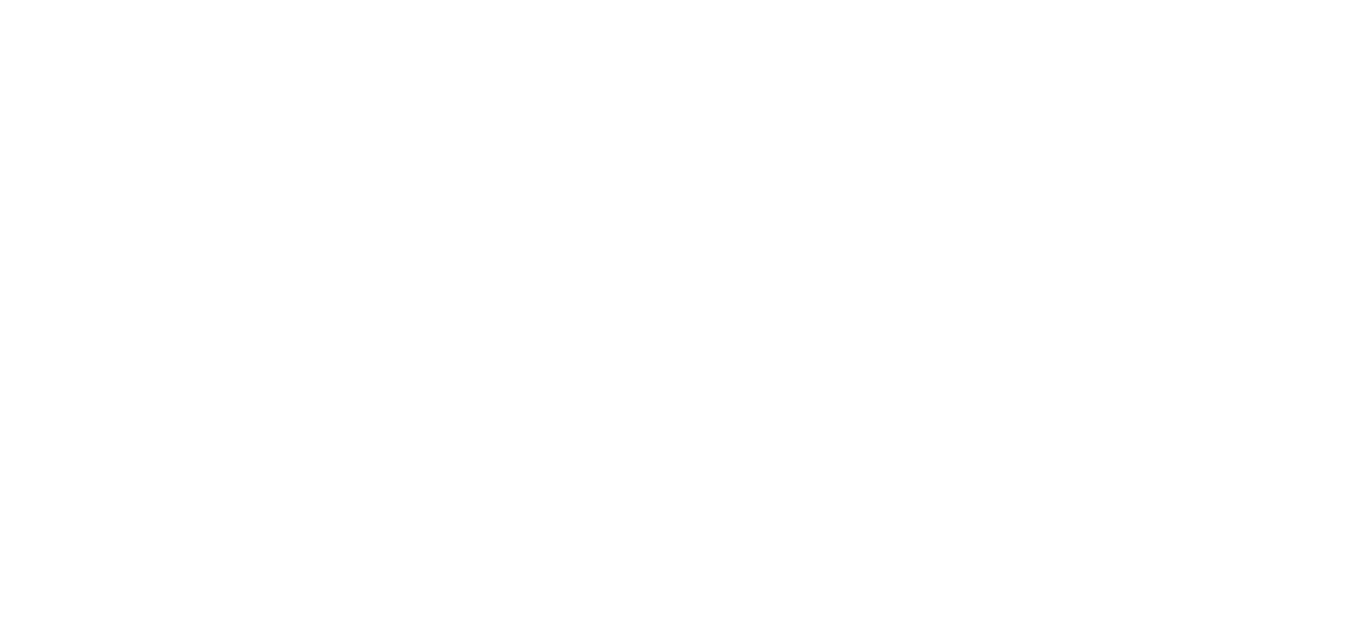 scroll, scrollTop: 0, scrollLeft: 0, axis: both 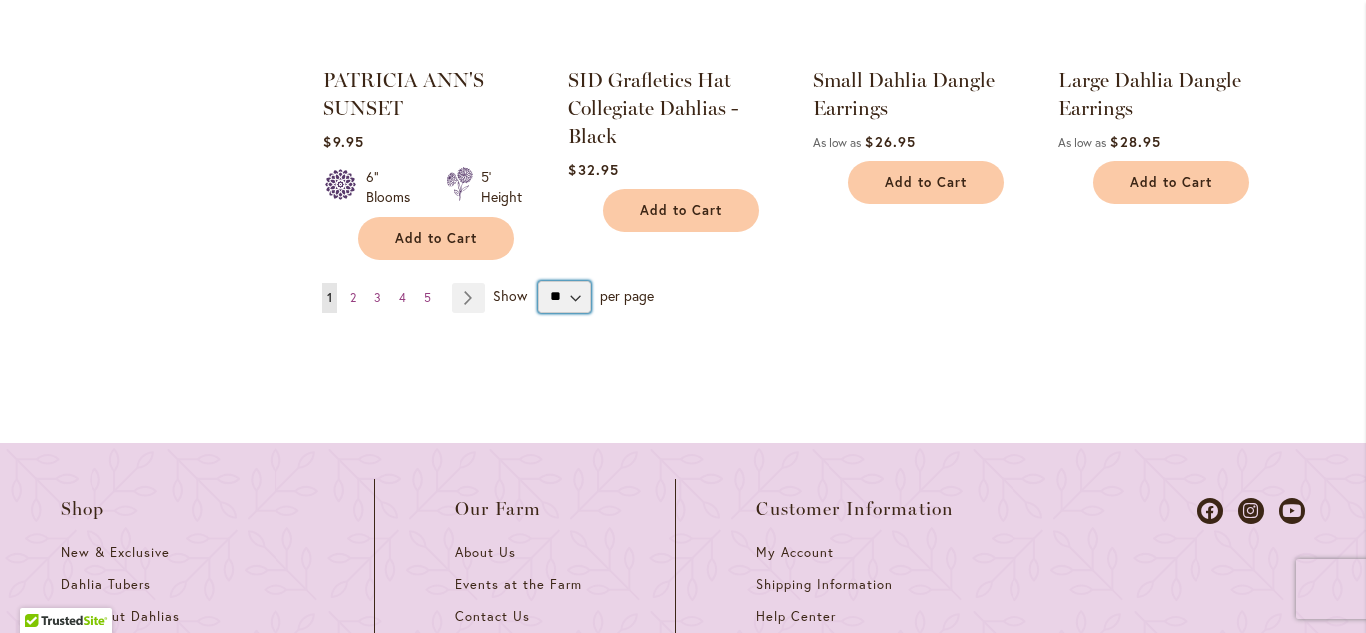 click on "**
**
**
**" at bounding box center (564, 297) 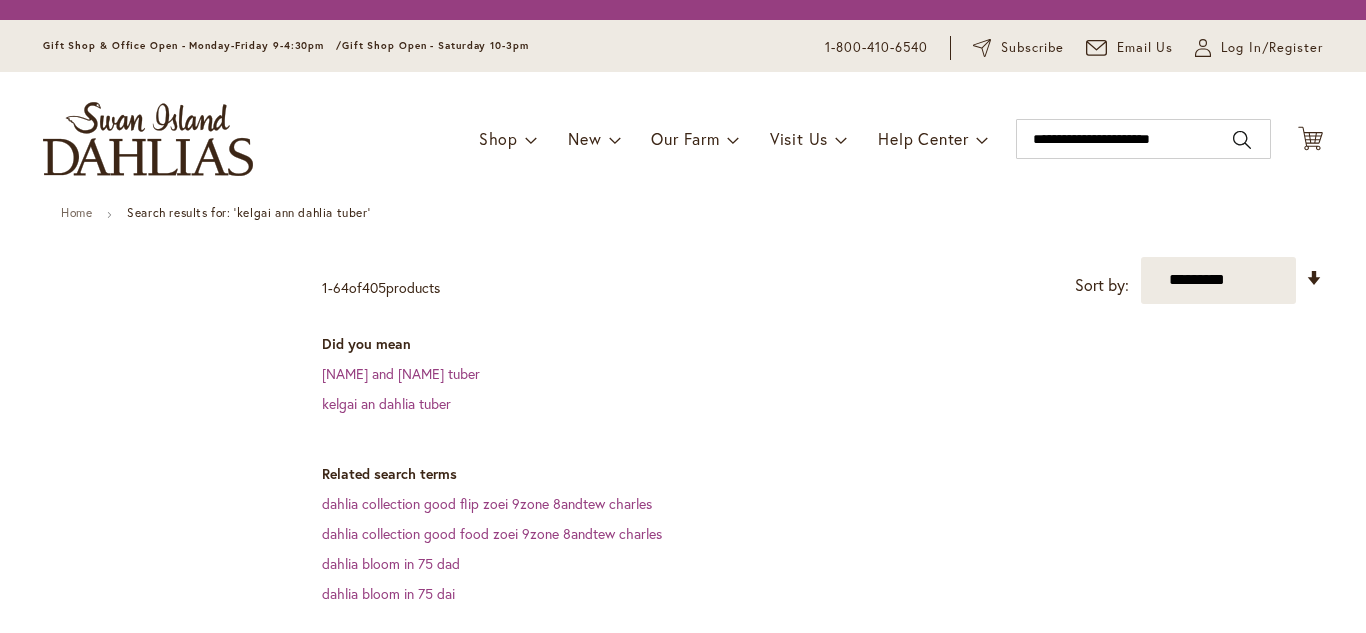 scroll, scrollTop: 0, scrollLeft: 0, axis: both 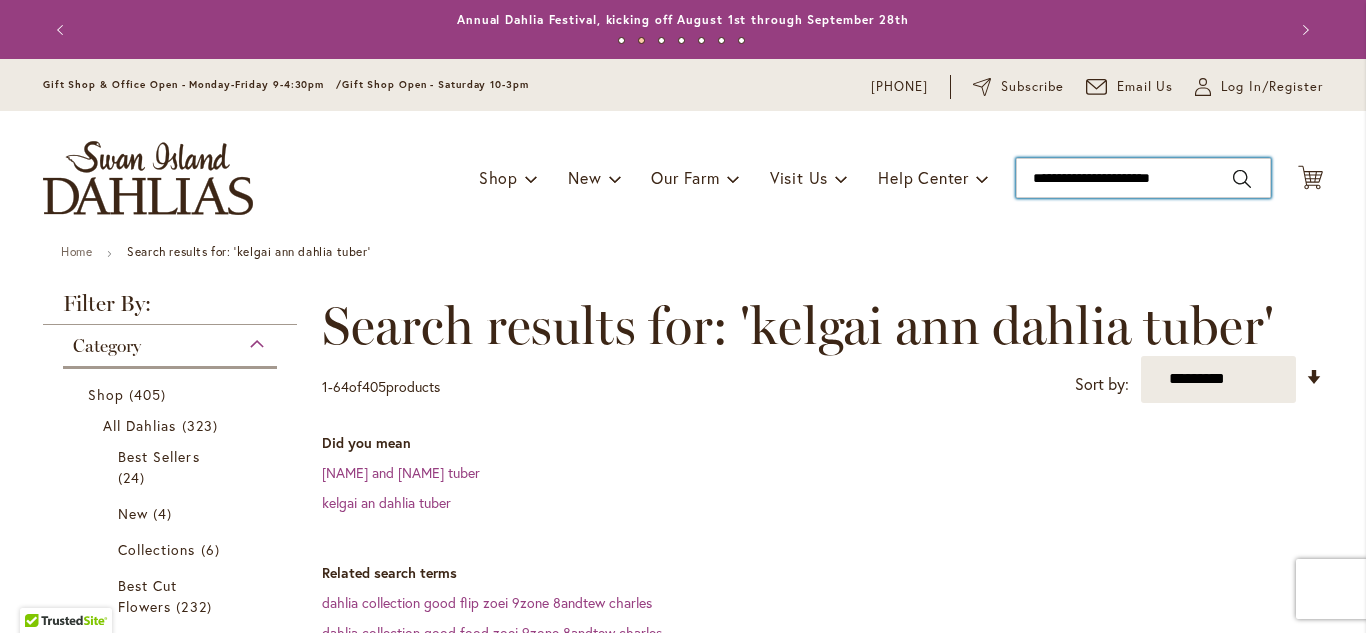click on "**********" at bounding box center [1143, 178] 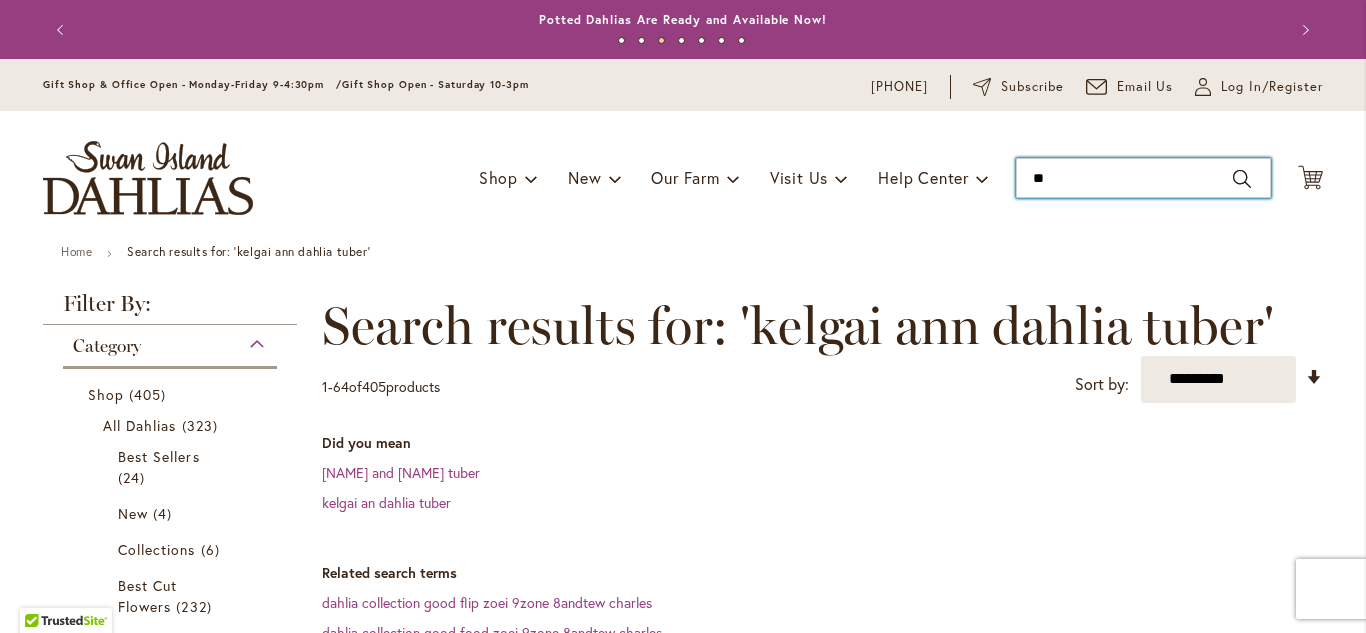 type on "*" 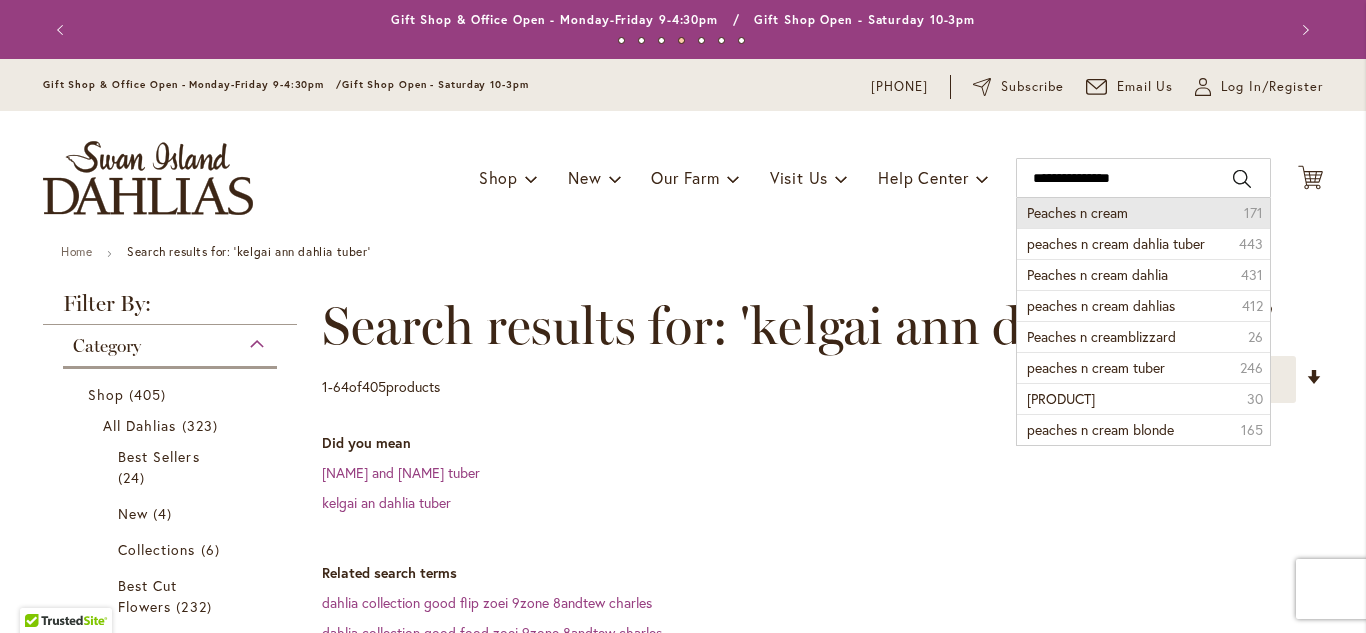 click on "Peaches n cream" at bounding box center [1077, 212] 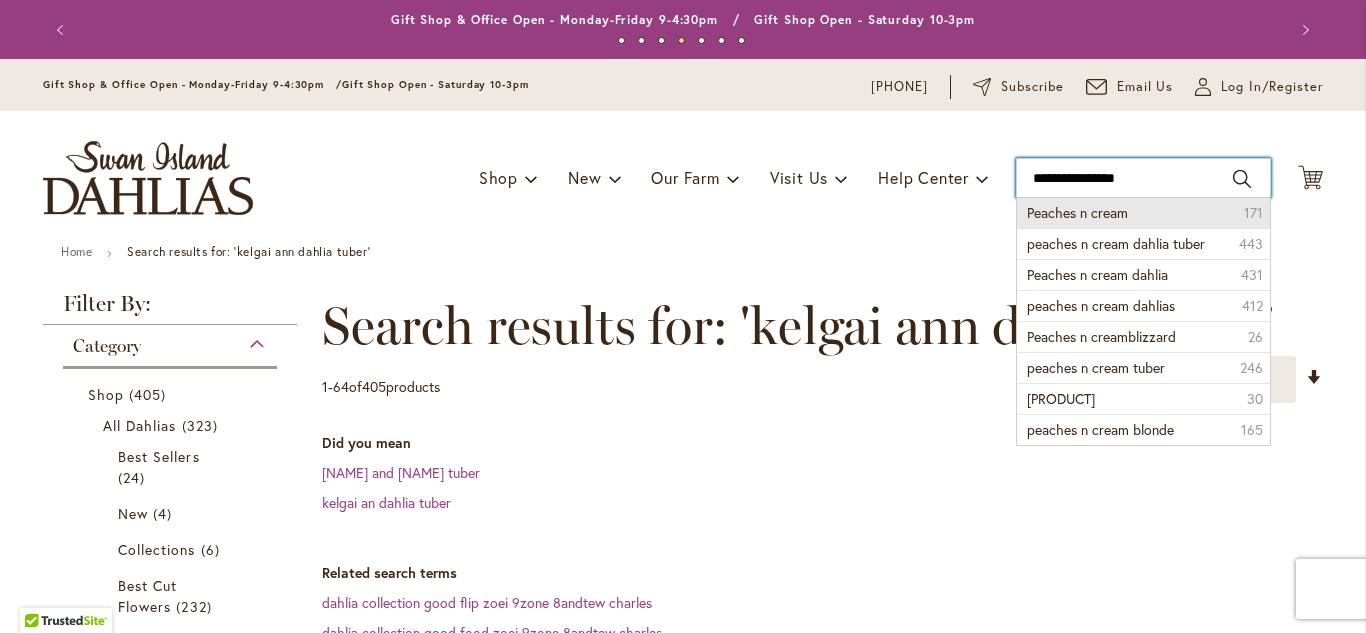 type on "**********" 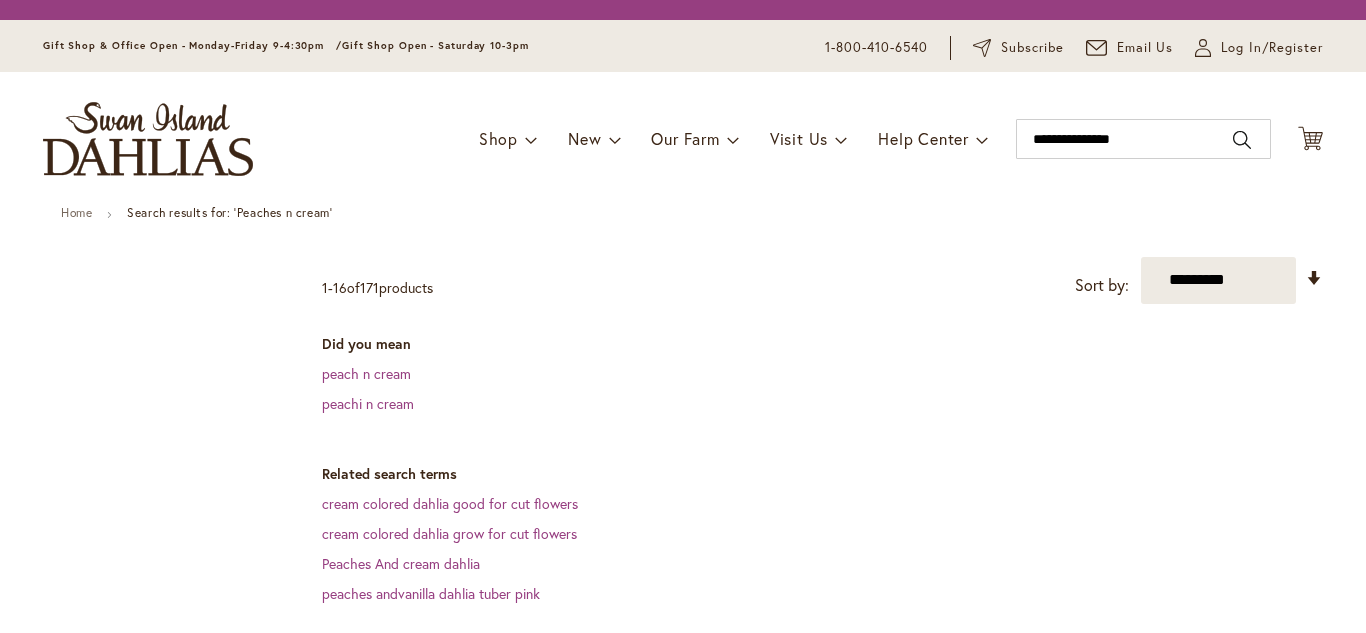 scroll, scrollTop: 0, scrollLeft: 0, axis: both 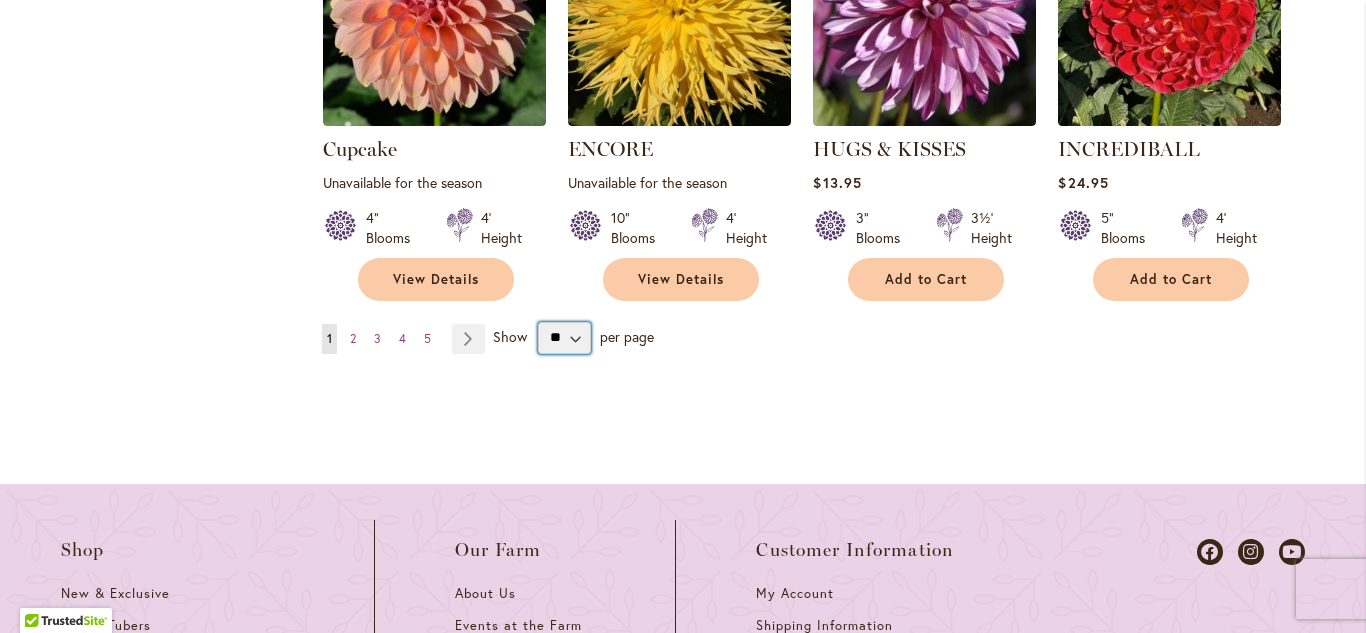 click on "**
**
**
**" at bounding box center [564, 338] 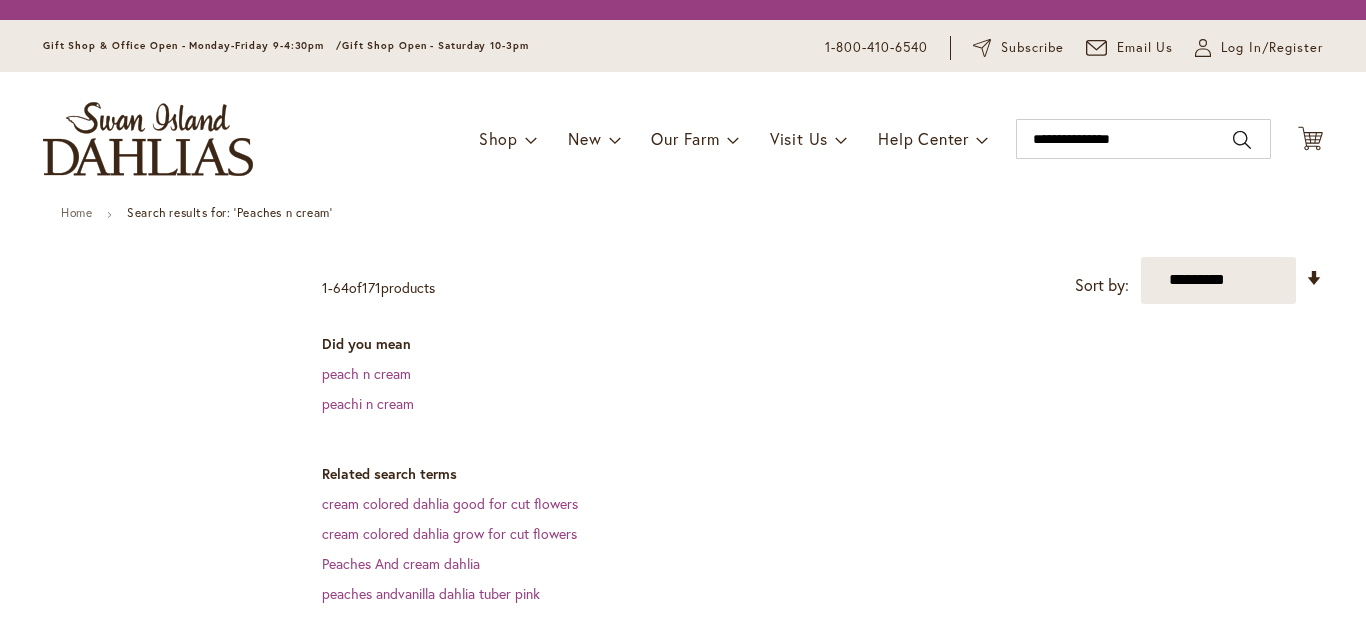 scroll, scrollTop: 0, scrollLeft: 0, axis: both 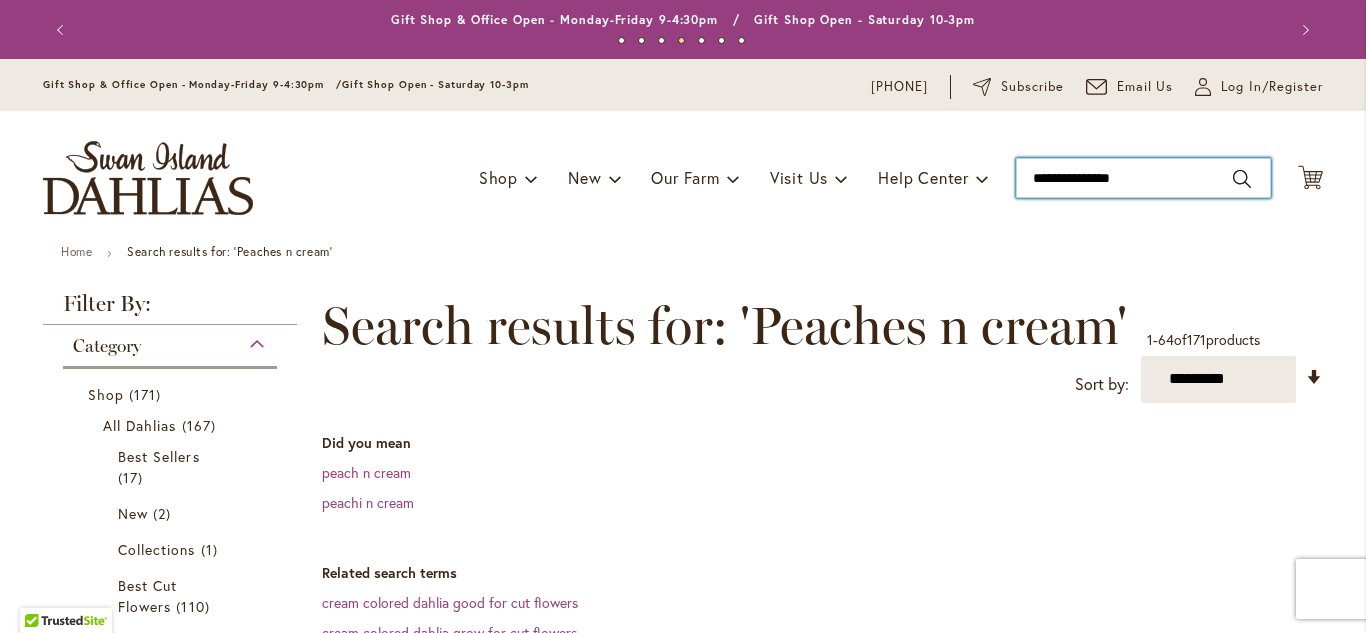 click on "**********" at bounding box center (1143, 178) 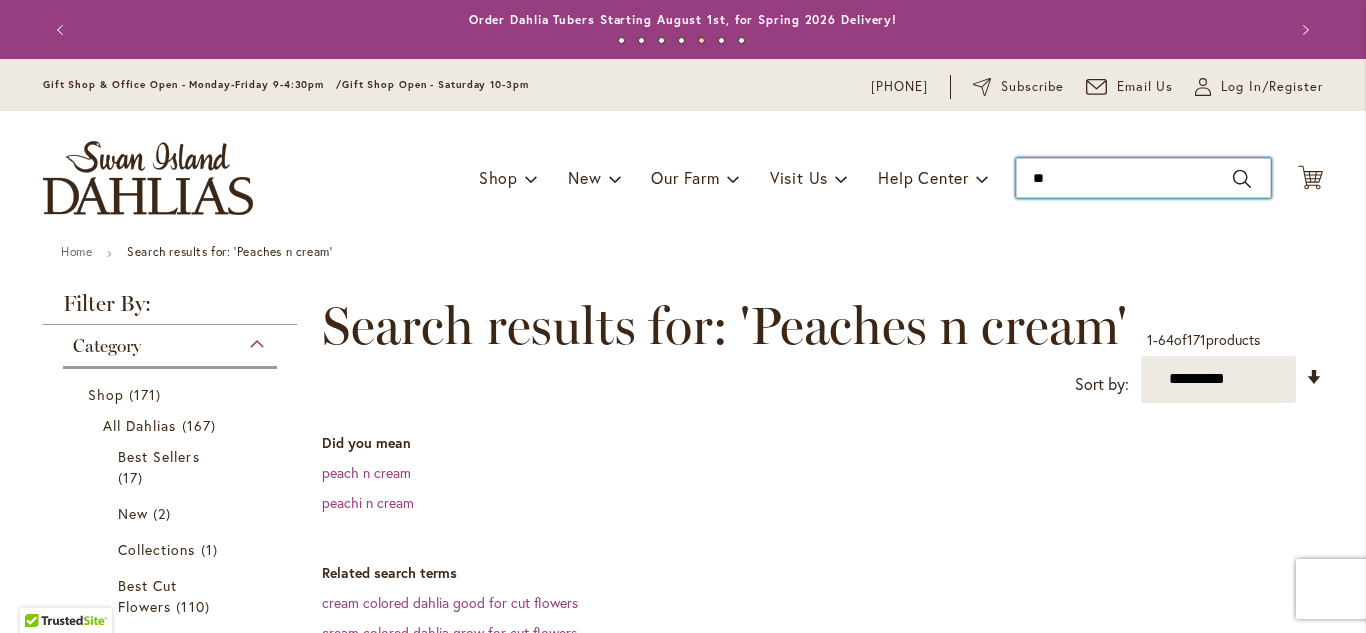 type on "*" 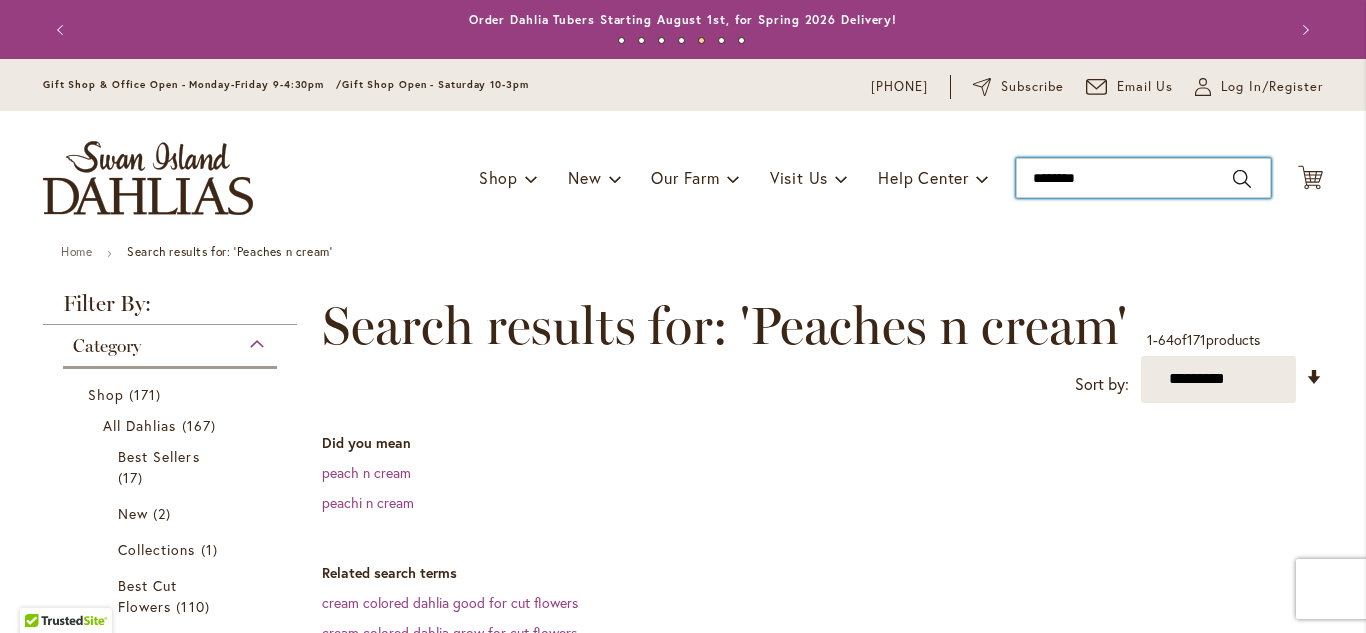 type on "*********" 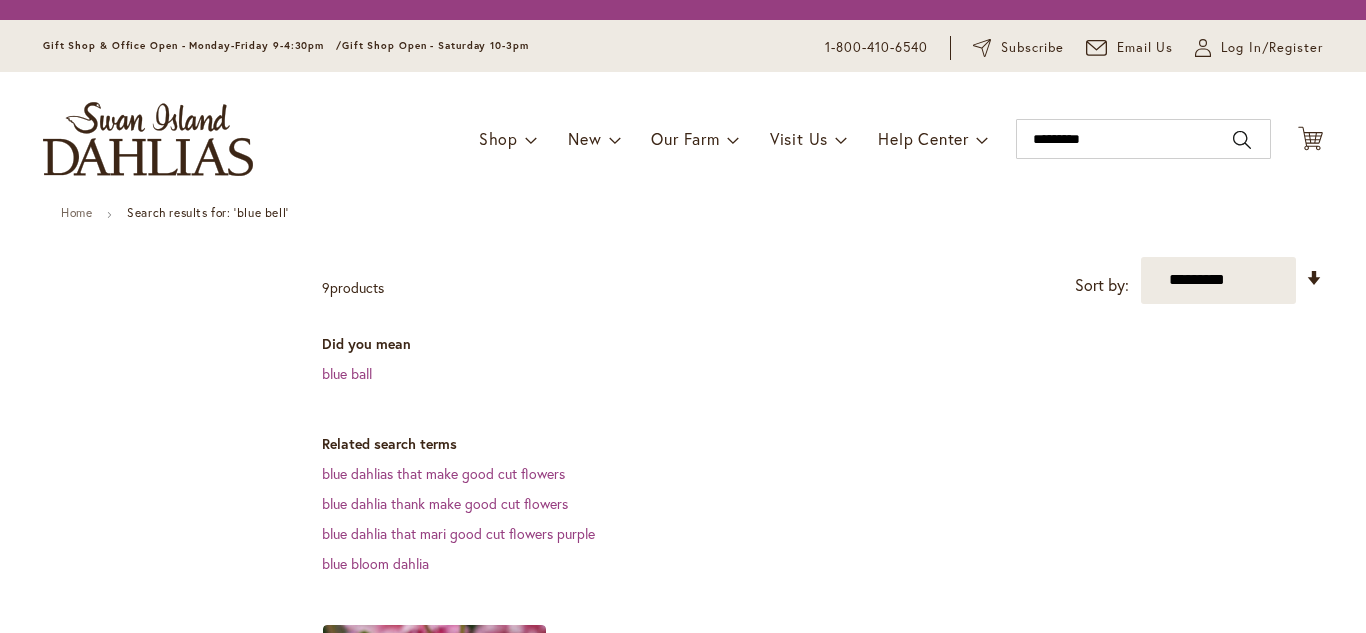 scroll, scrollTop: 0, scrollLeft: 0, axis: both 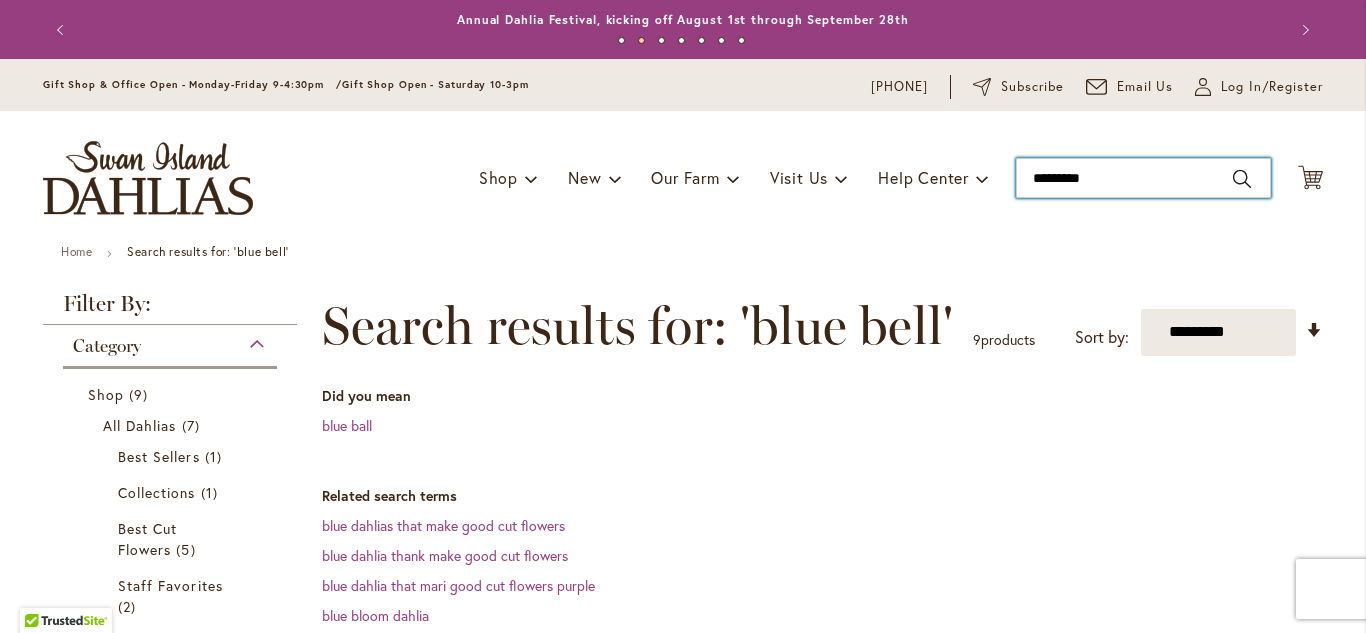 click on "*********" at bounding box center (1143, 178) 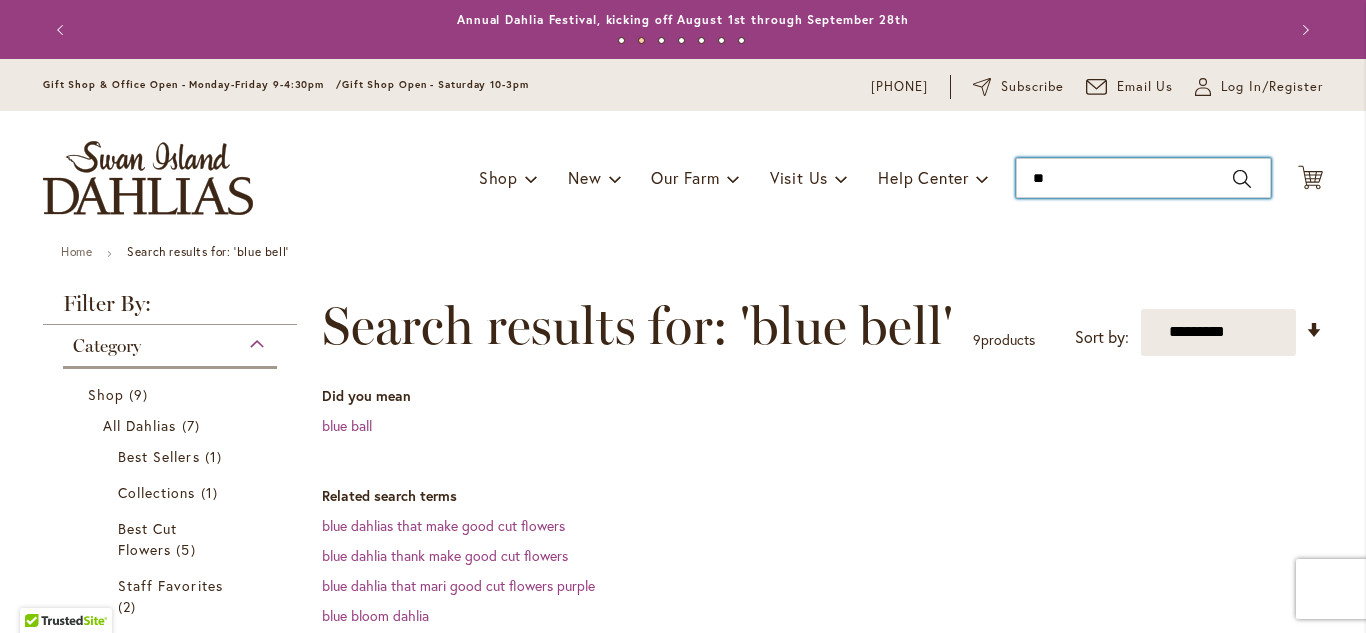 type on "*" 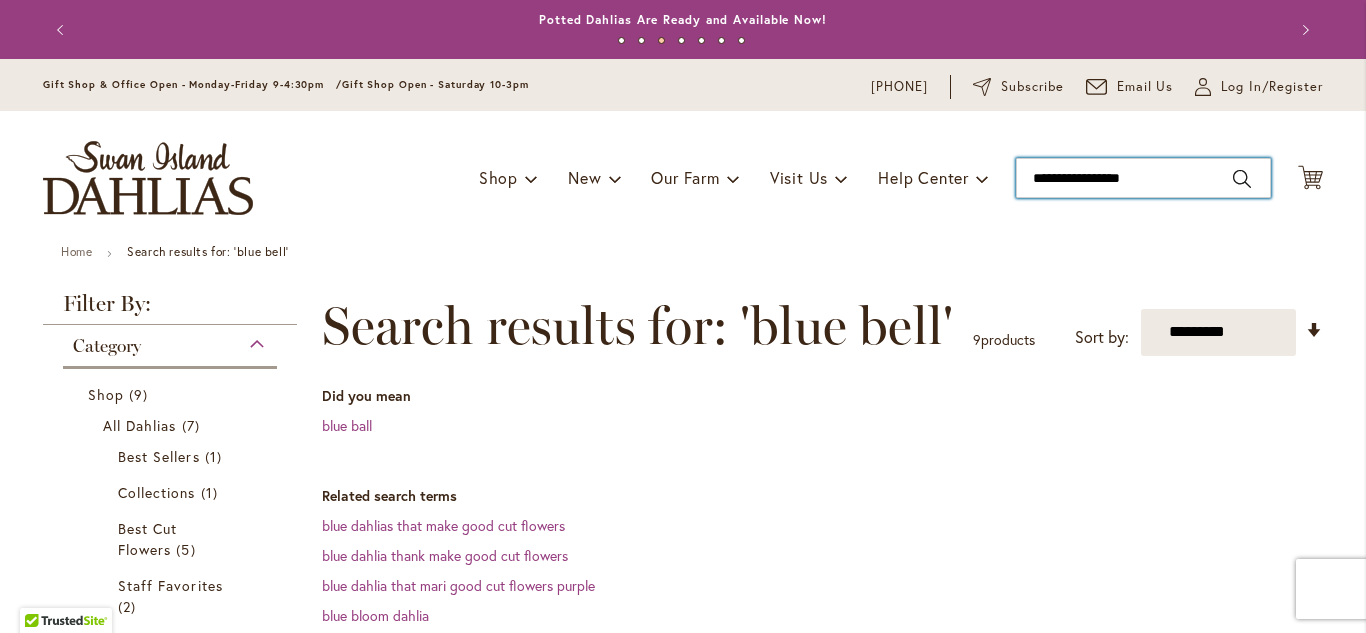 type on "**********" 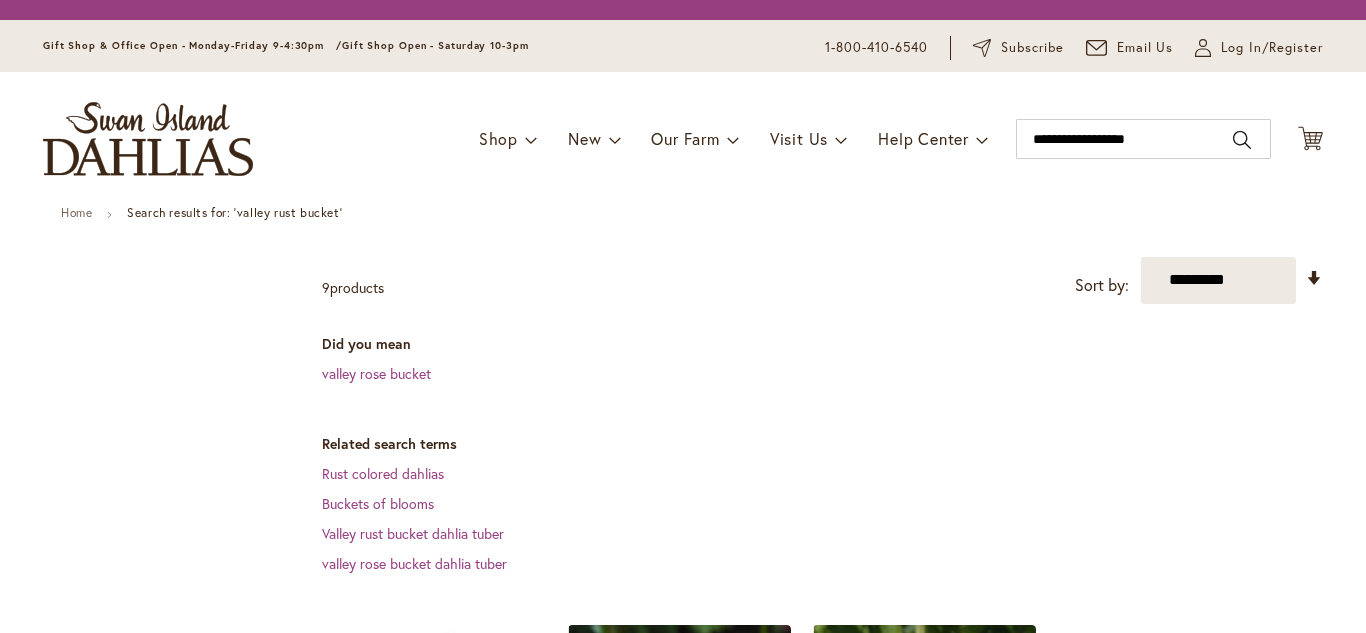 scroll, scrollTop: 0, scrollLeft: 0, axis: both 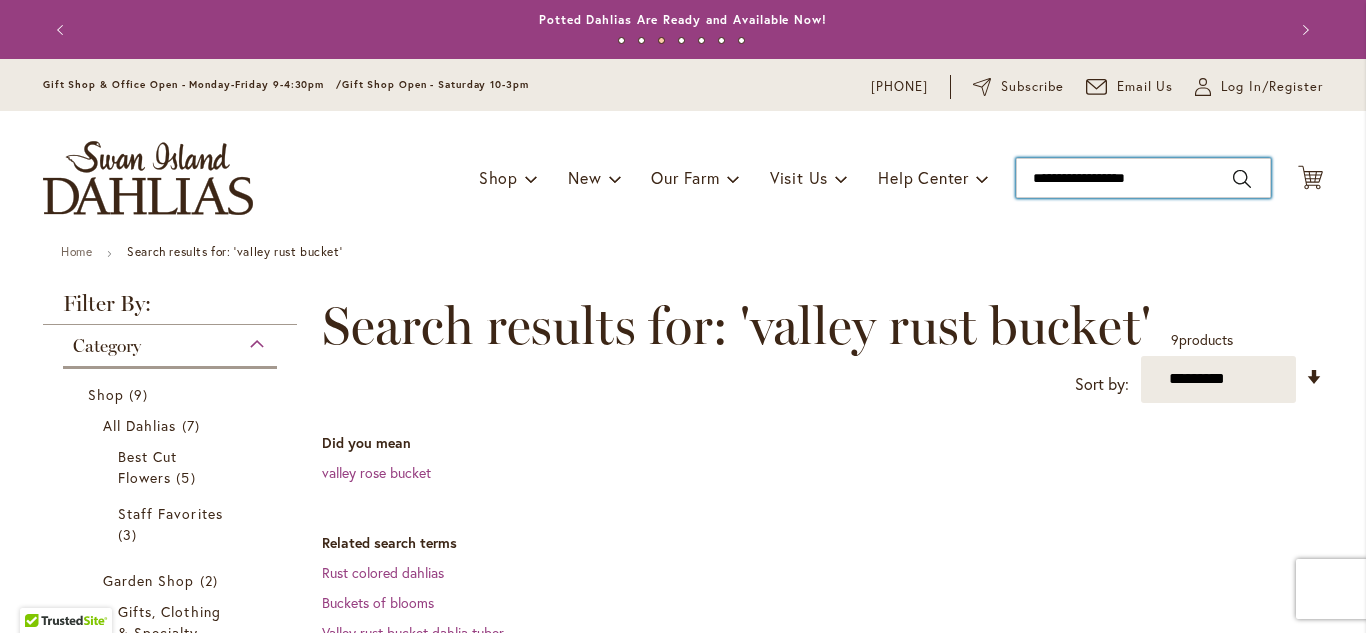 click on "**********" at bounding box center [1143, 178] 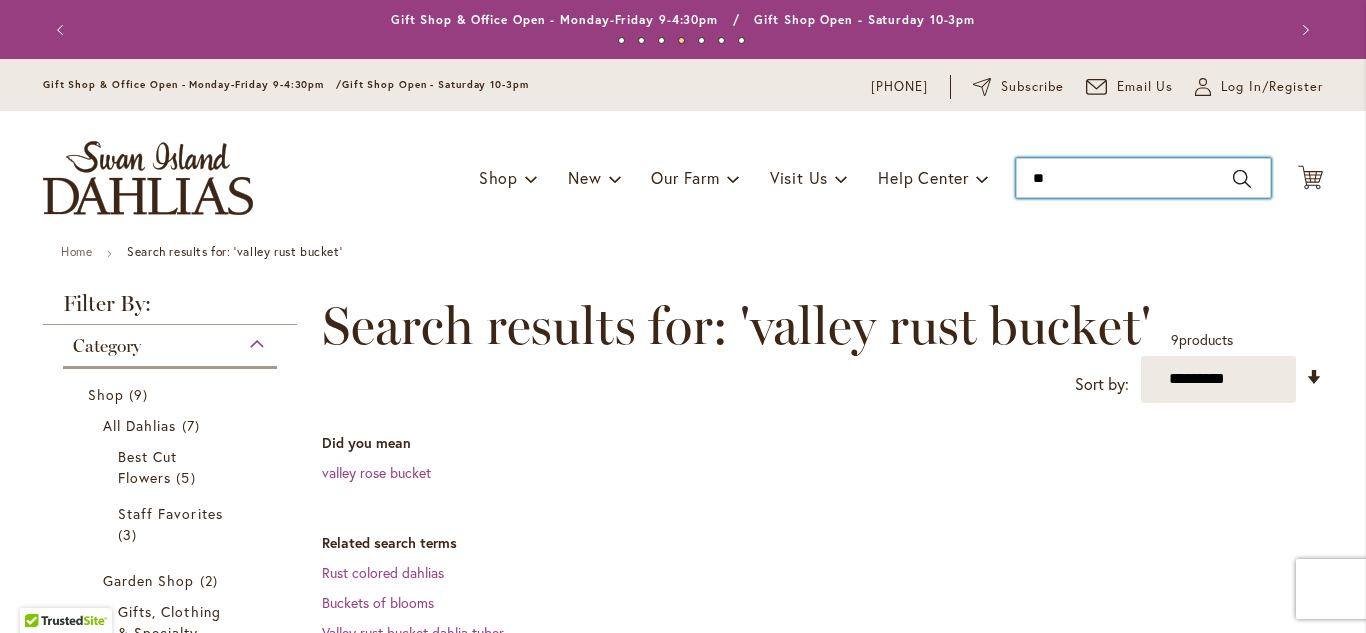 type on "*" 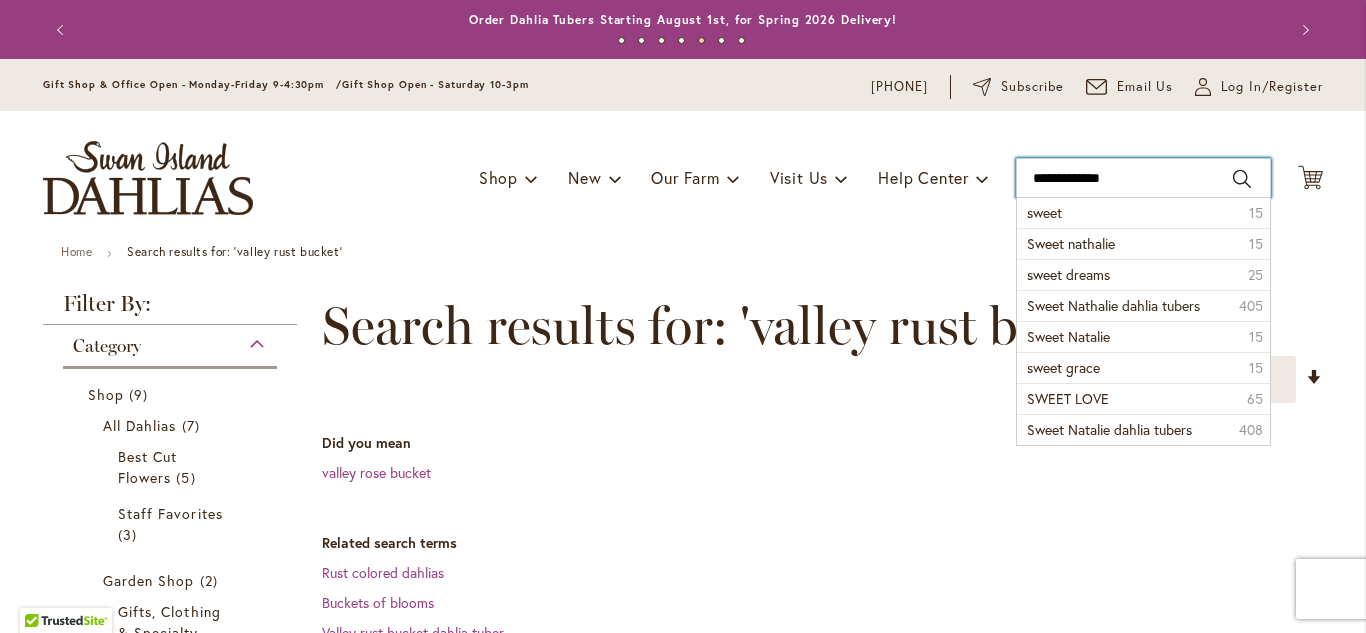 type on "**********" 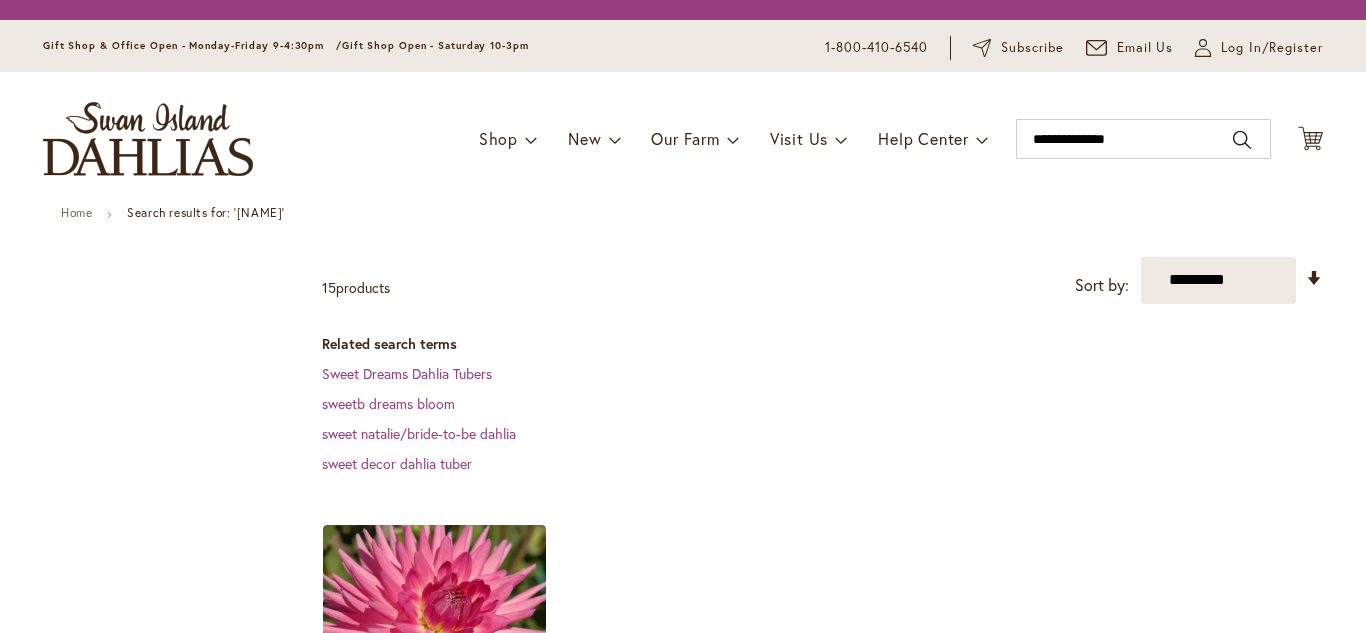 scroll, scrollTop: 0, scrollLeft: 0, axis: both 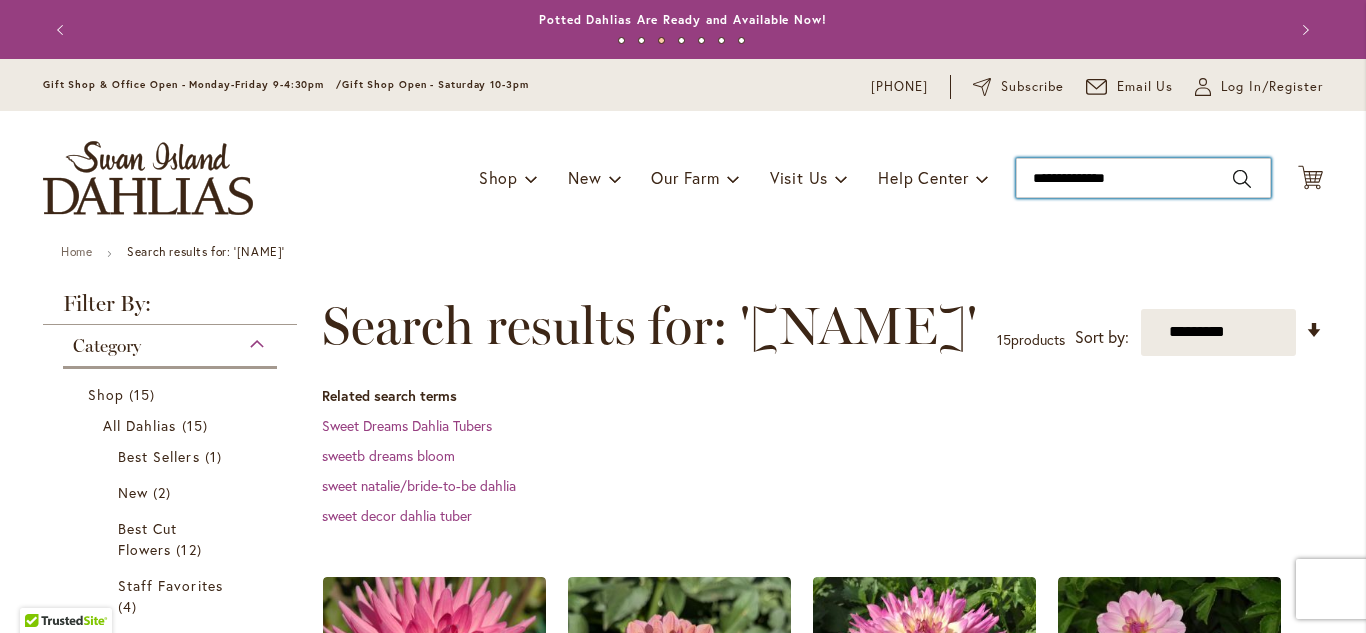 click on "**********" at bounding box center (1143, 178) 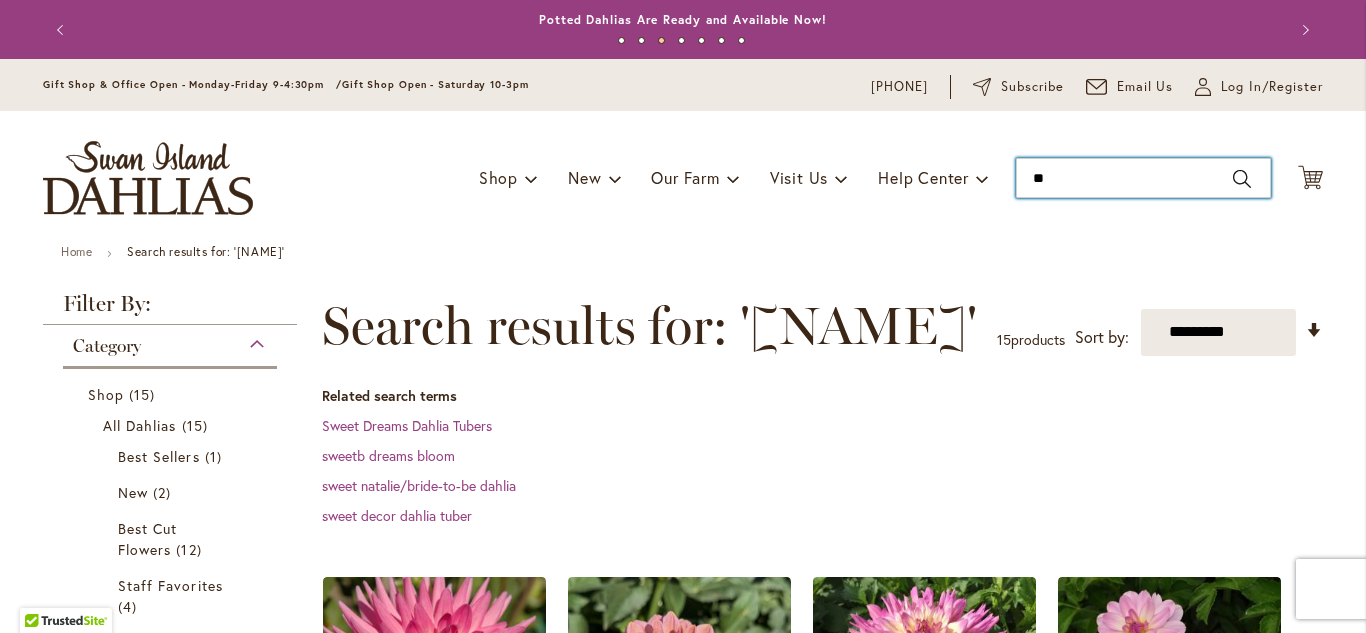 type on "*" 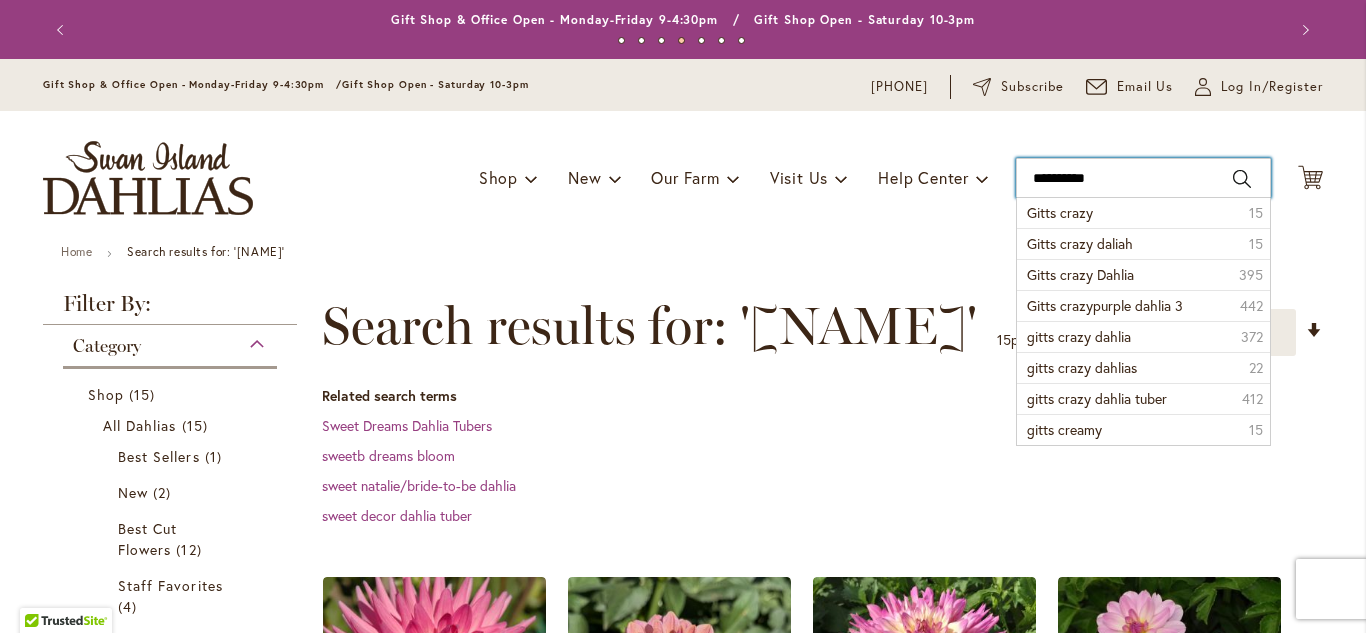 type on "**********" 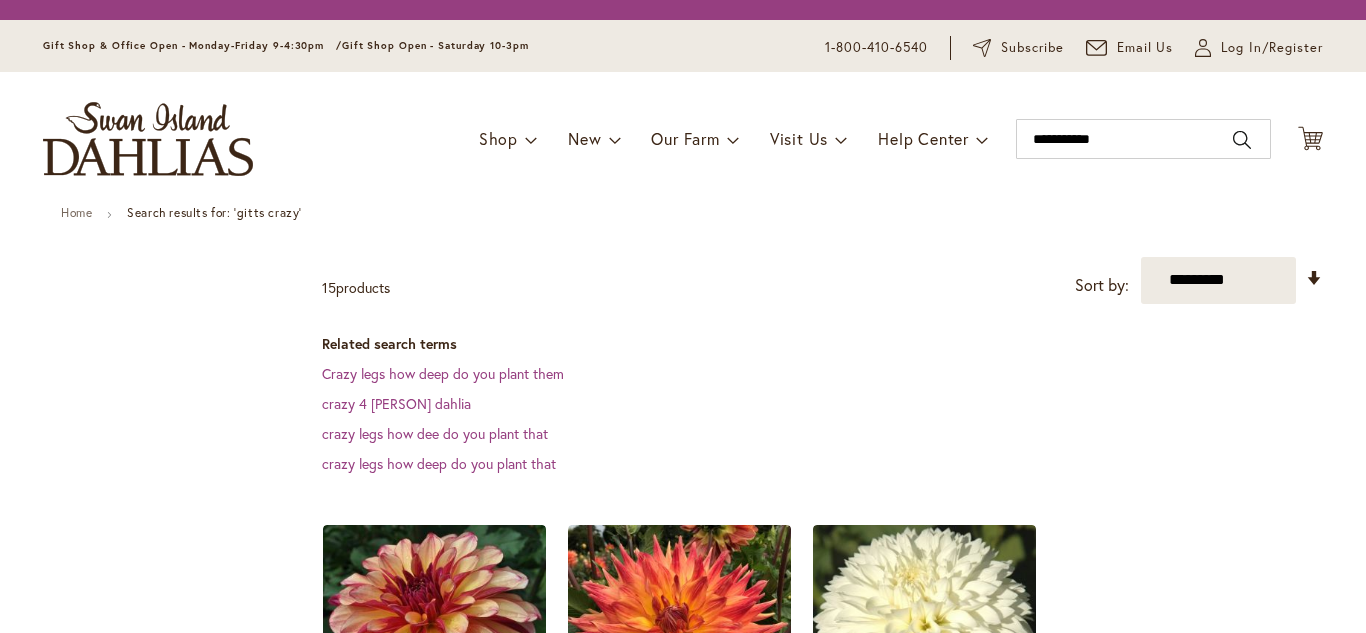 scroll, scrollTop: 0, scrollLeft: 0, axis: both 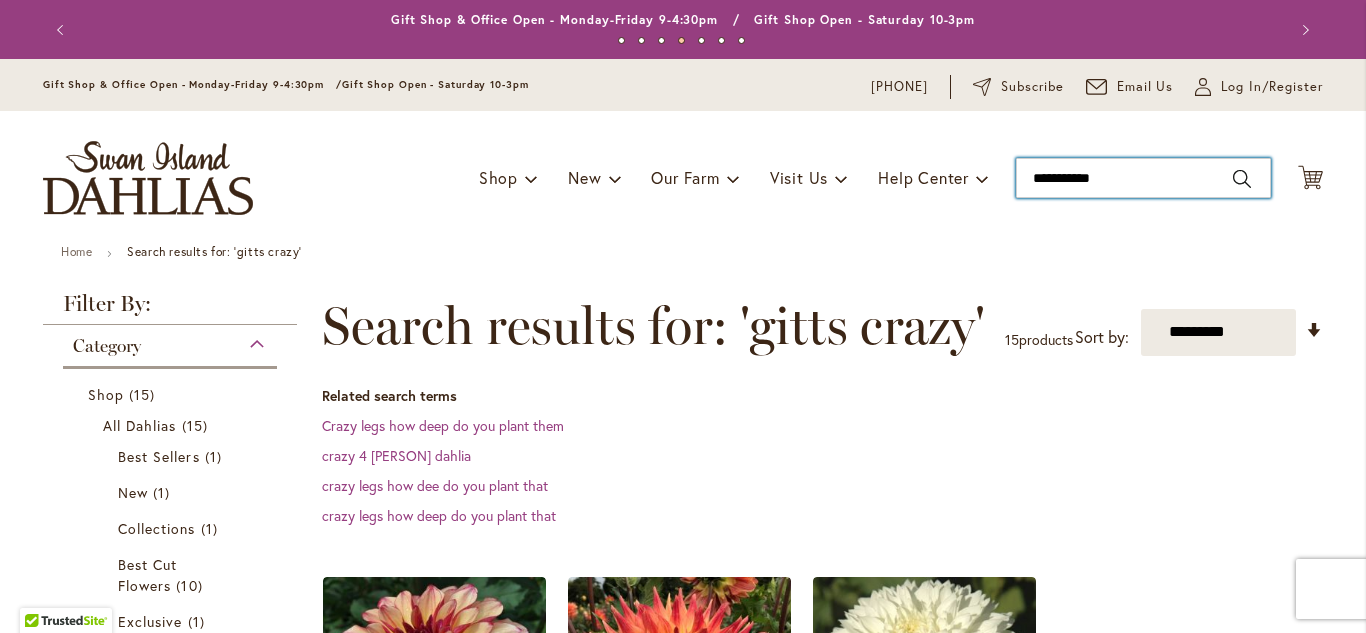 click on "**********" at bounding box center (1143, 178) 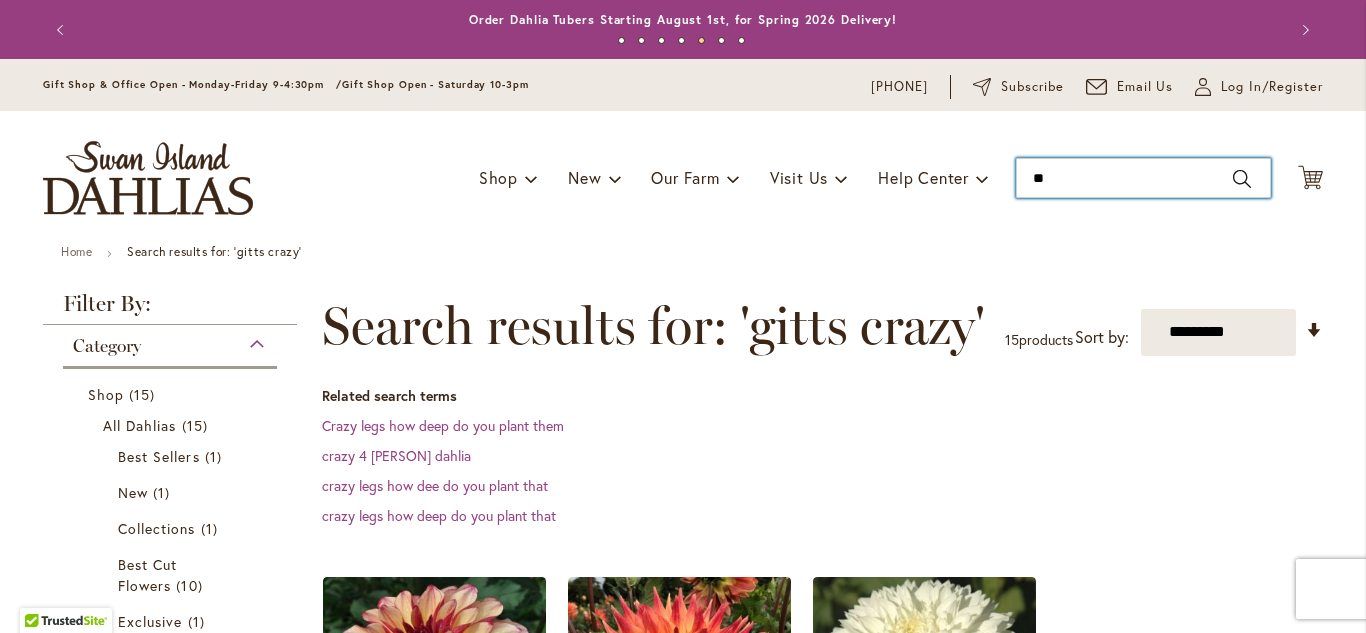 type on "*" 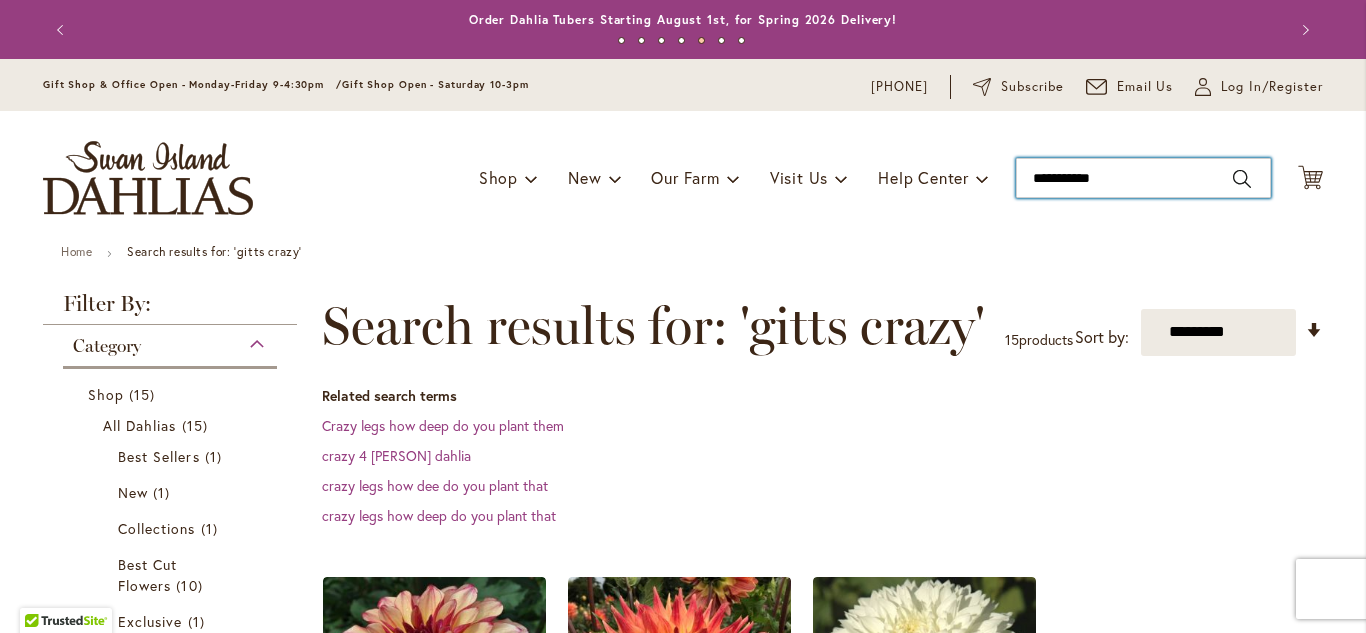 type on "**********" 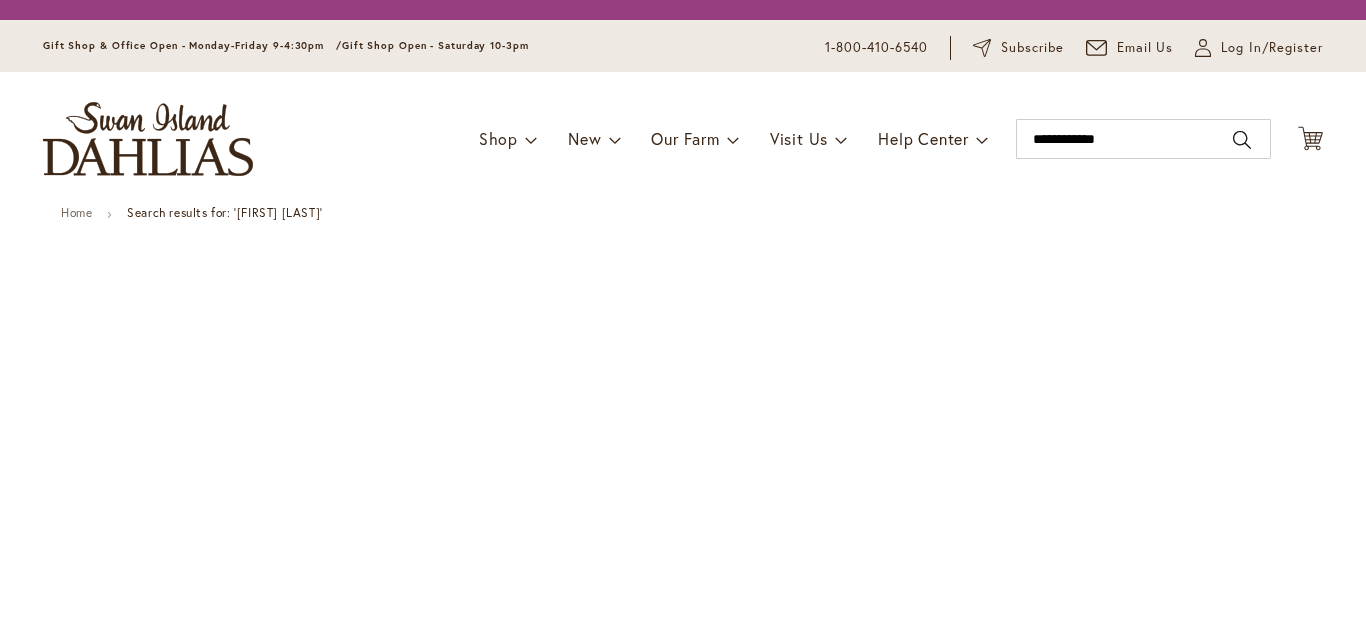 scroll, scrollTop: 0, scrollLeft: 0, axis: both 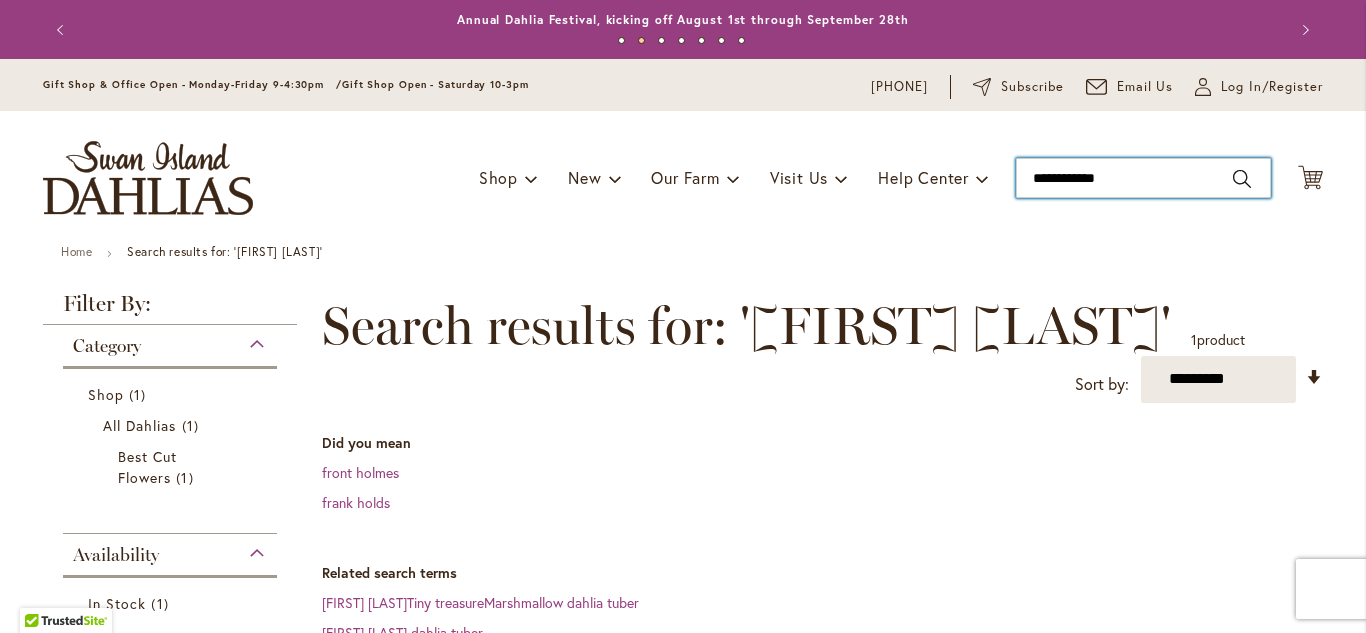 click on "**********" at bounding box center (1143, 178) 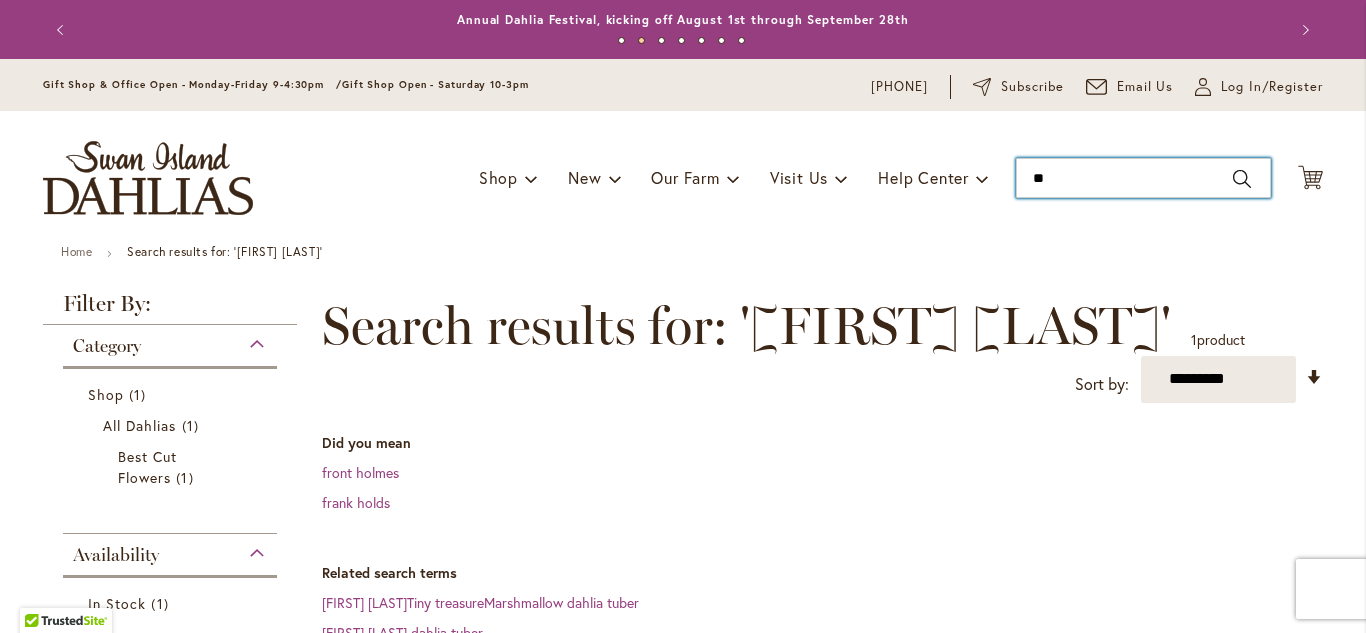 type on "*" 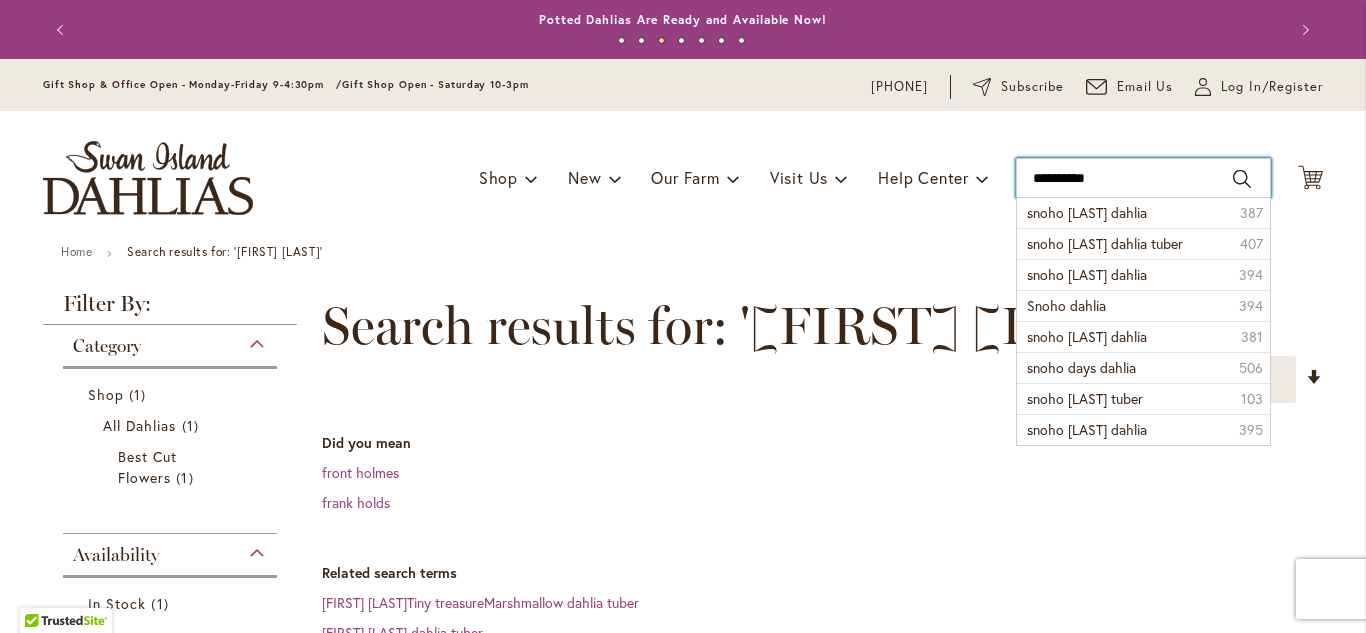 type on "**********" 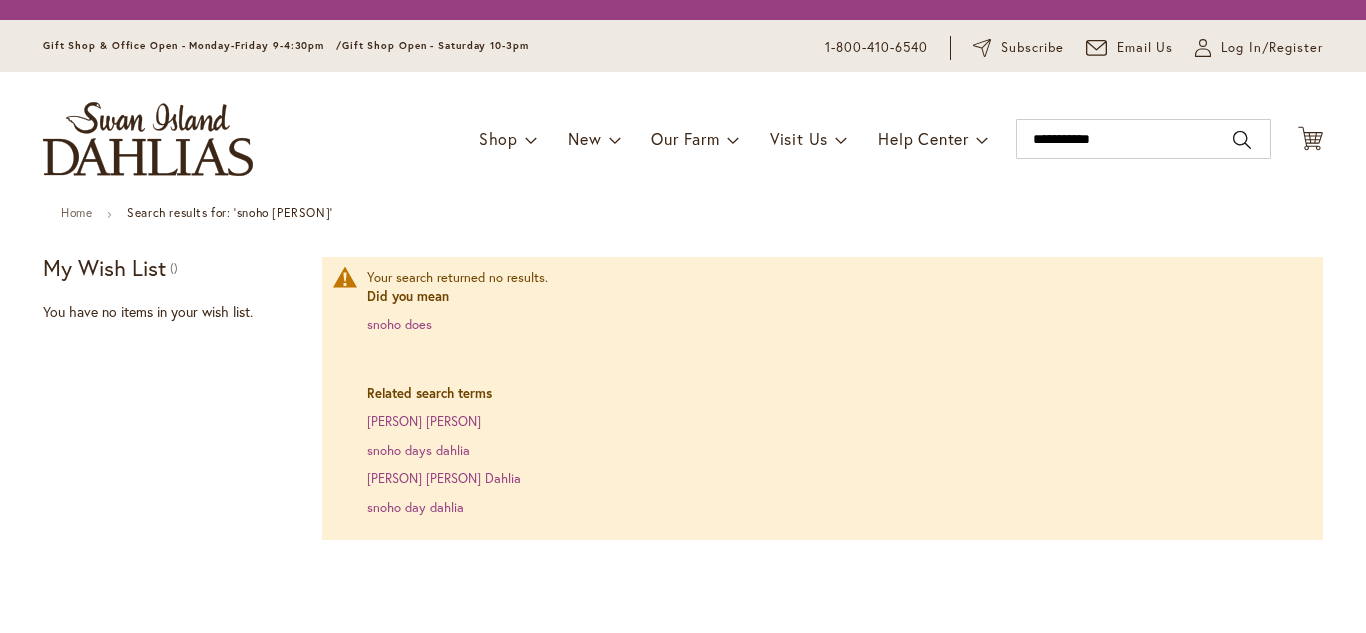 scroll, scrollTop: 0, scrollLeft: 0, axis: both 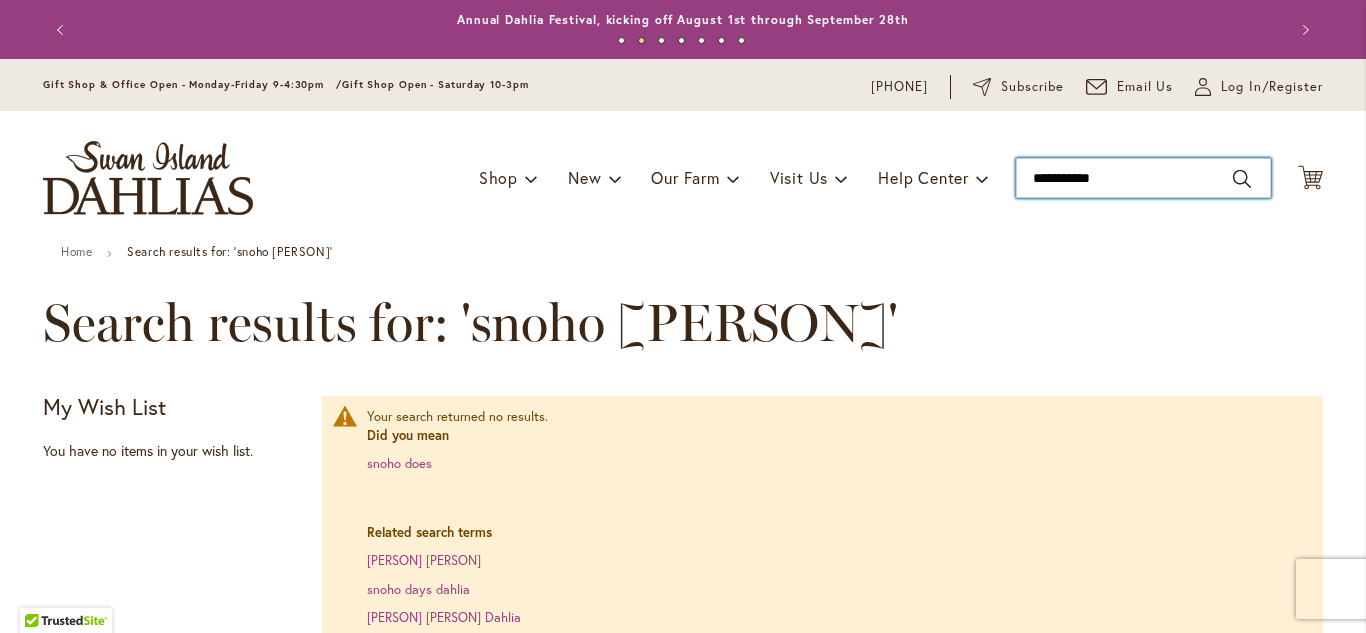 click on "**********" at bounding box center (1143, 178) 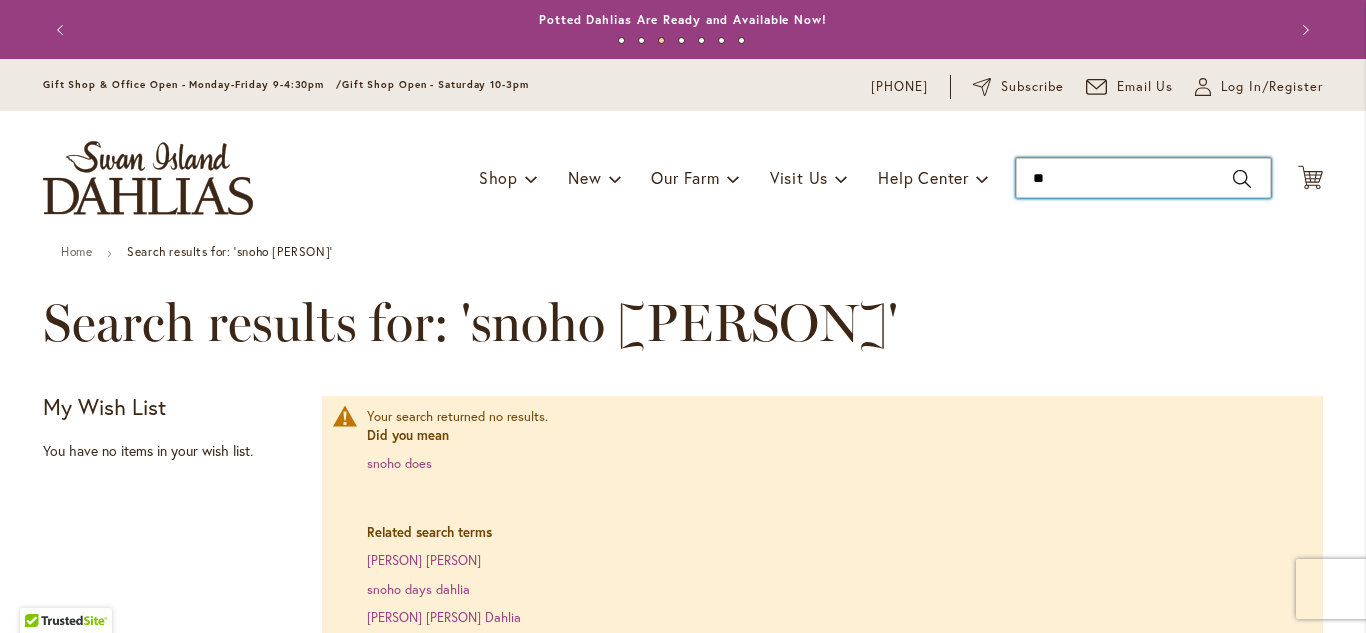type on "*" 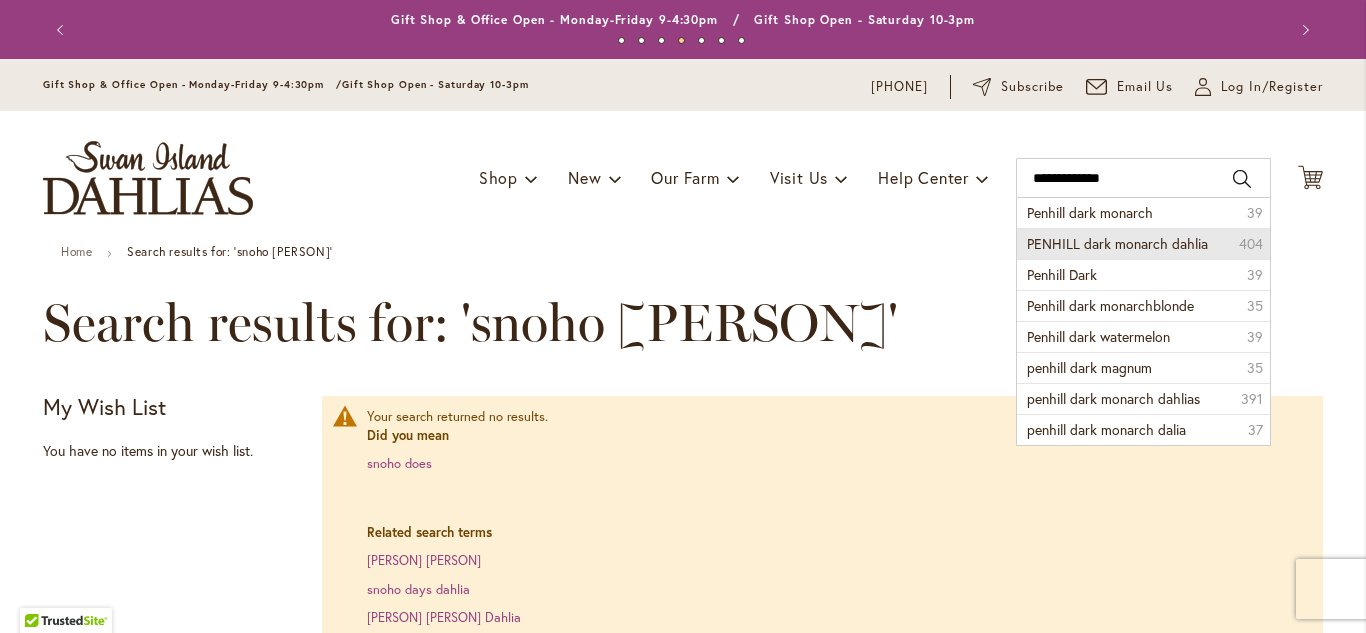 click on "PENHILL dark monarch dahlia" at bounding box center [1117, 243] 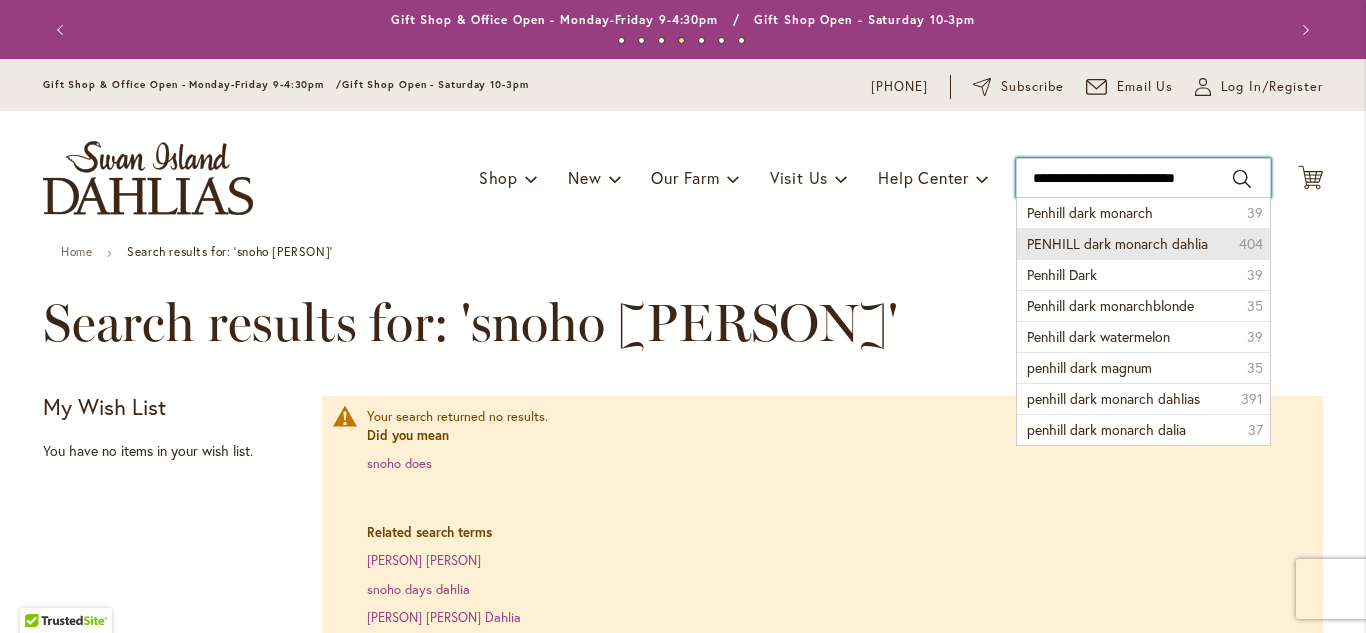type on "**********" 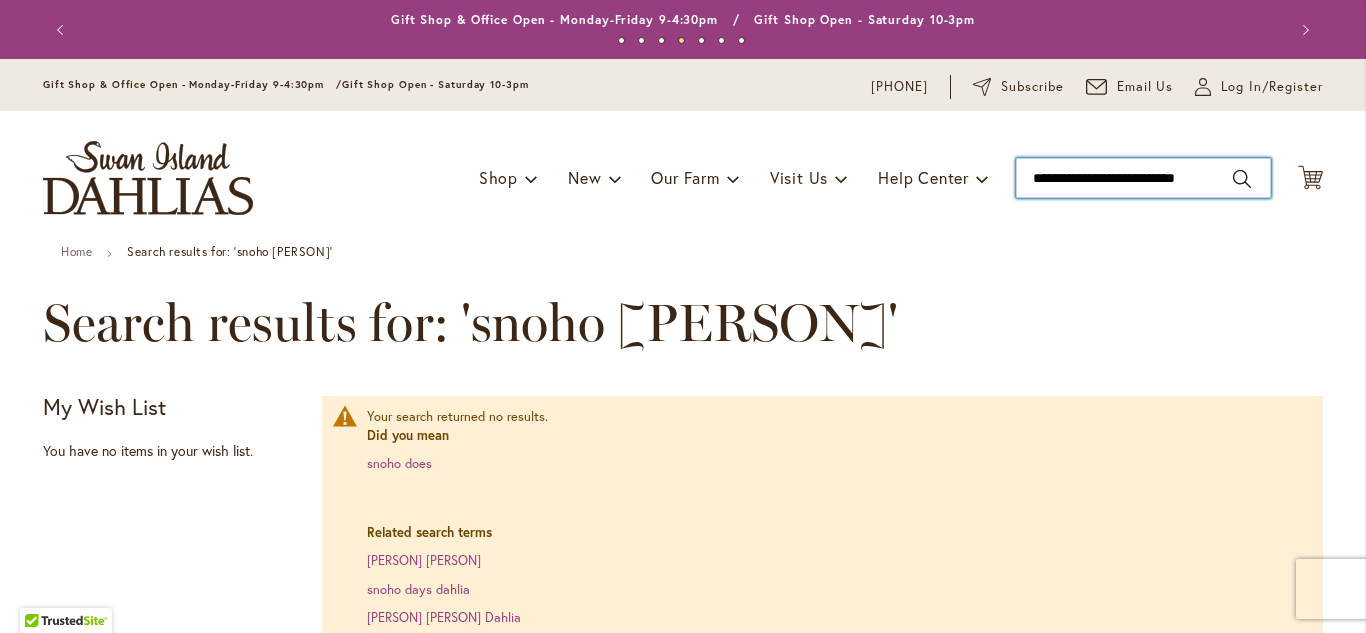 scroll, scrollTop: 0, scrollLeft: 13, axis: horizontal 